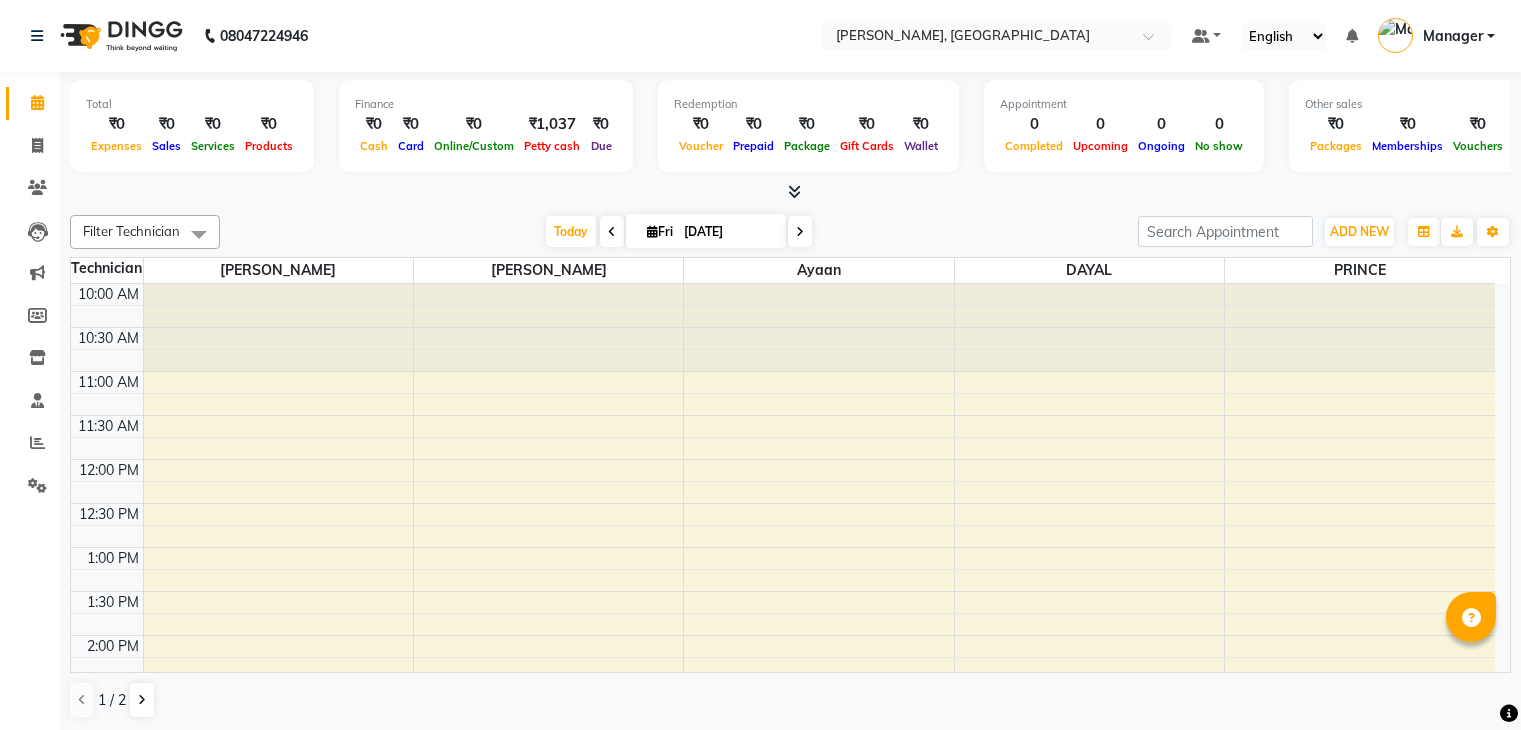 scroll, scrollTop: 0, scrollLeft: 0, axis: both 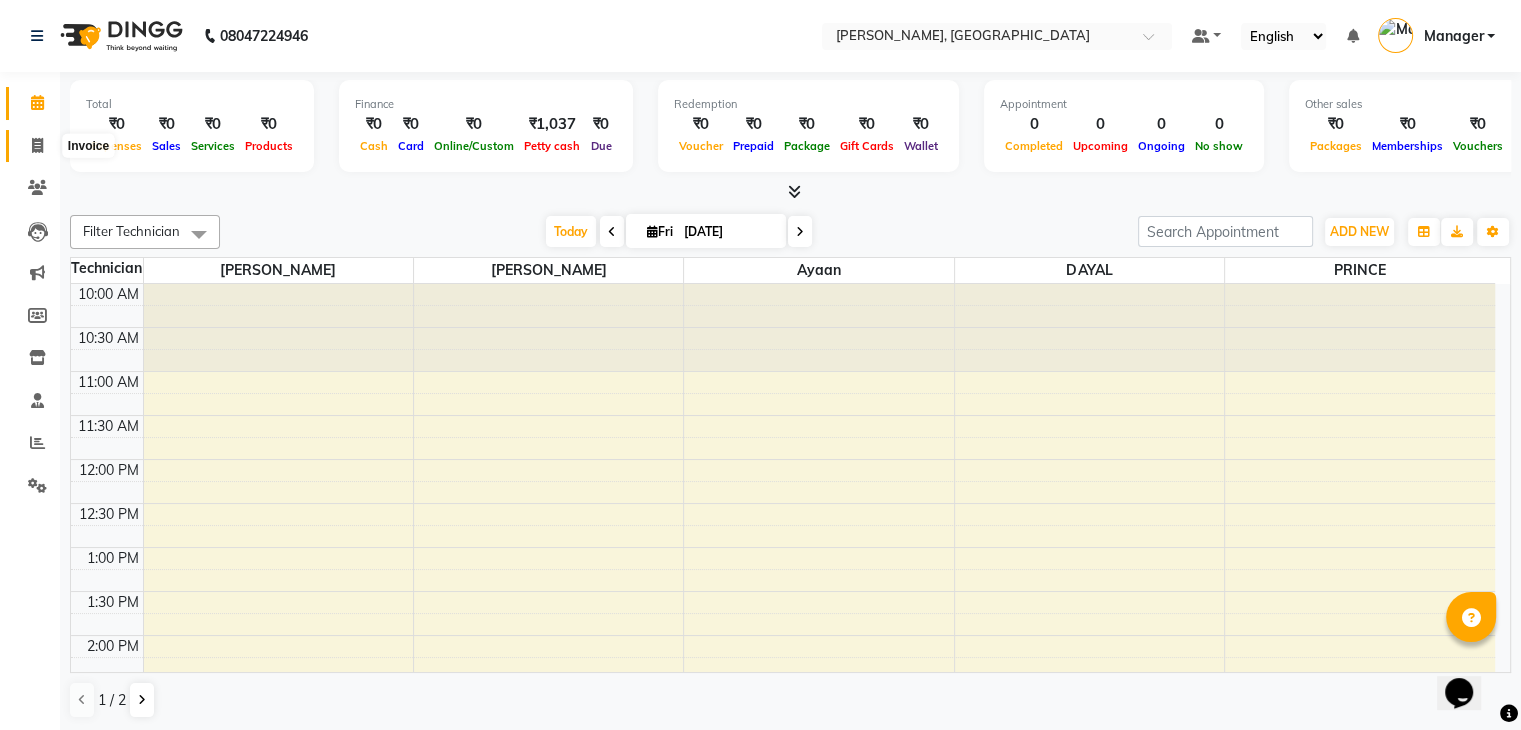 click 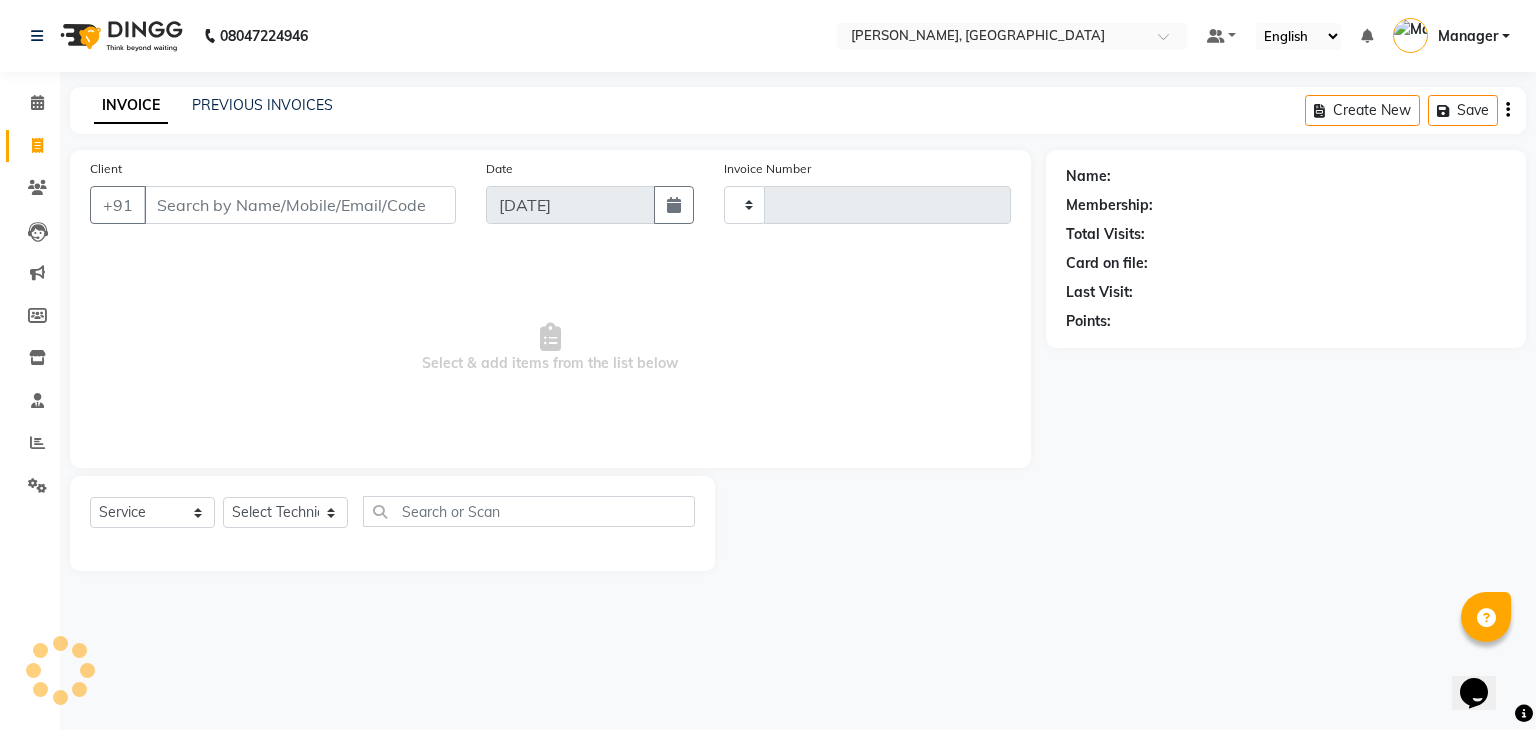 type on "0615" 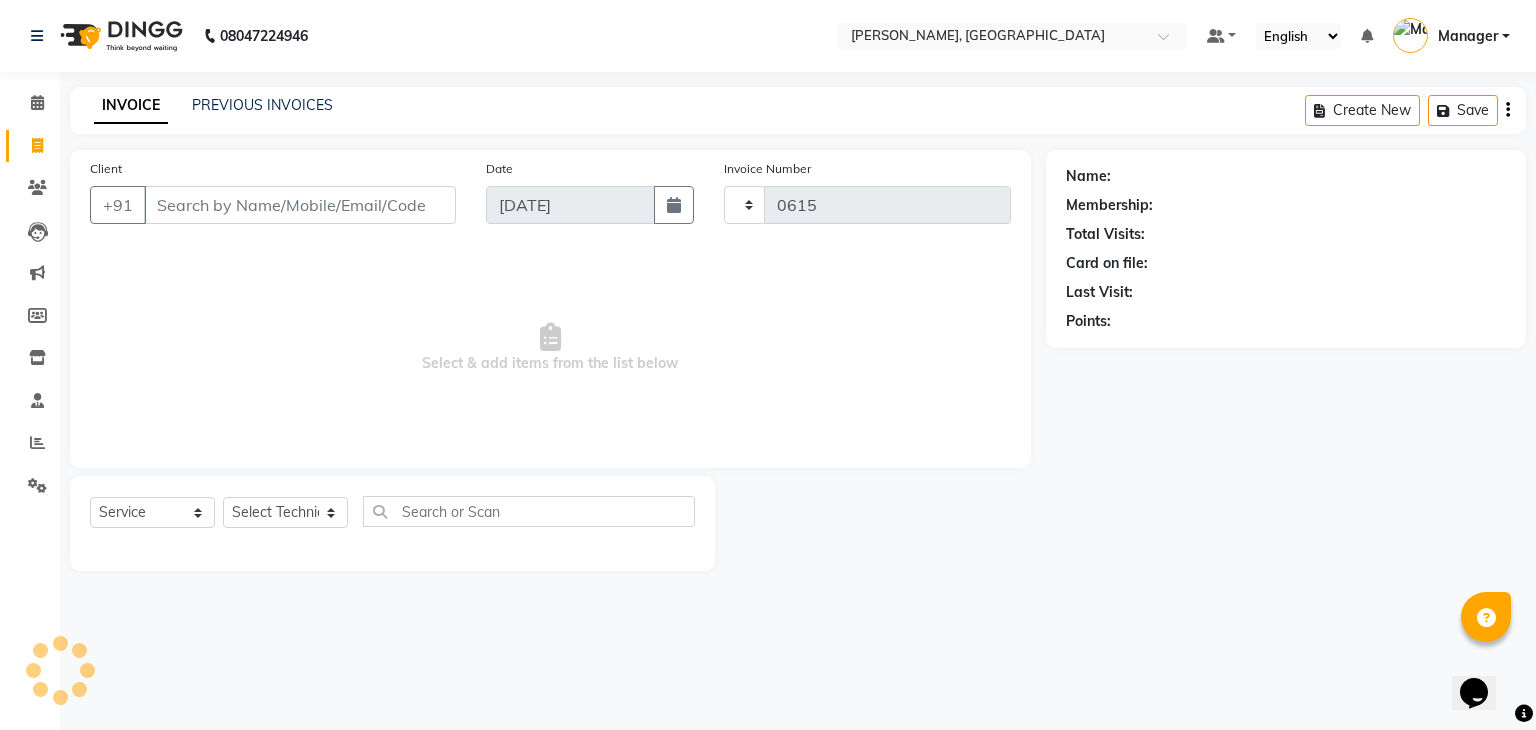 select on "4495" 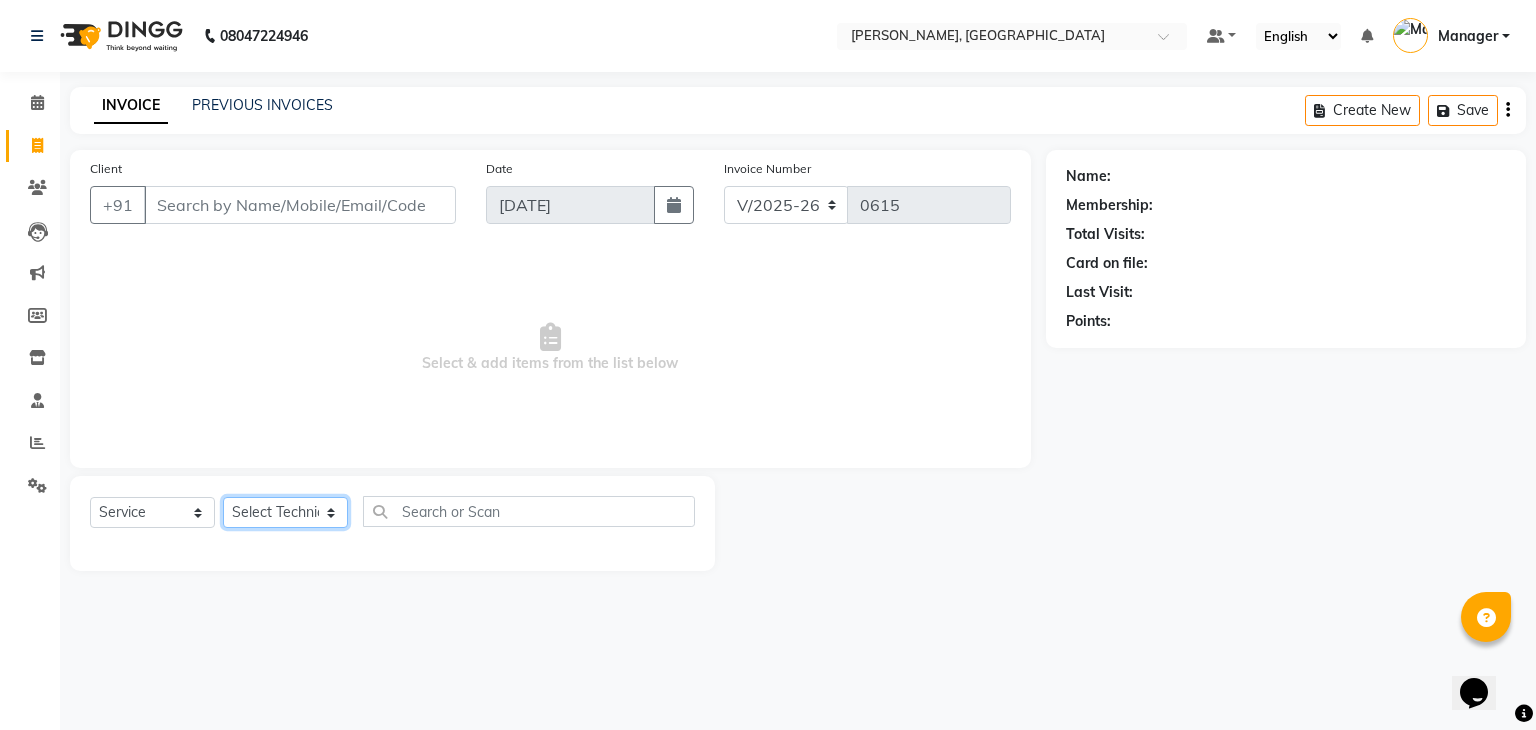 click on "Select Technician" 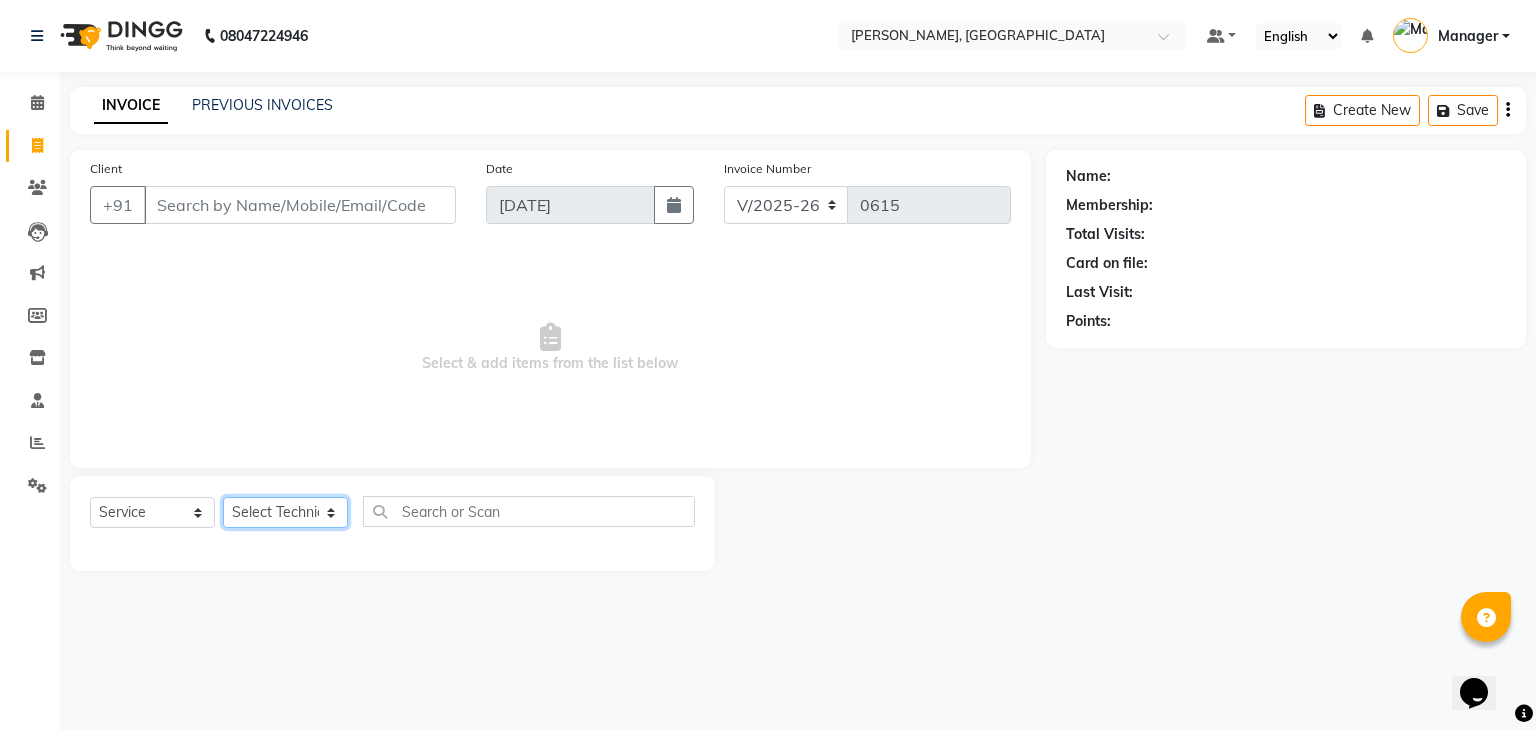 select on "63008" 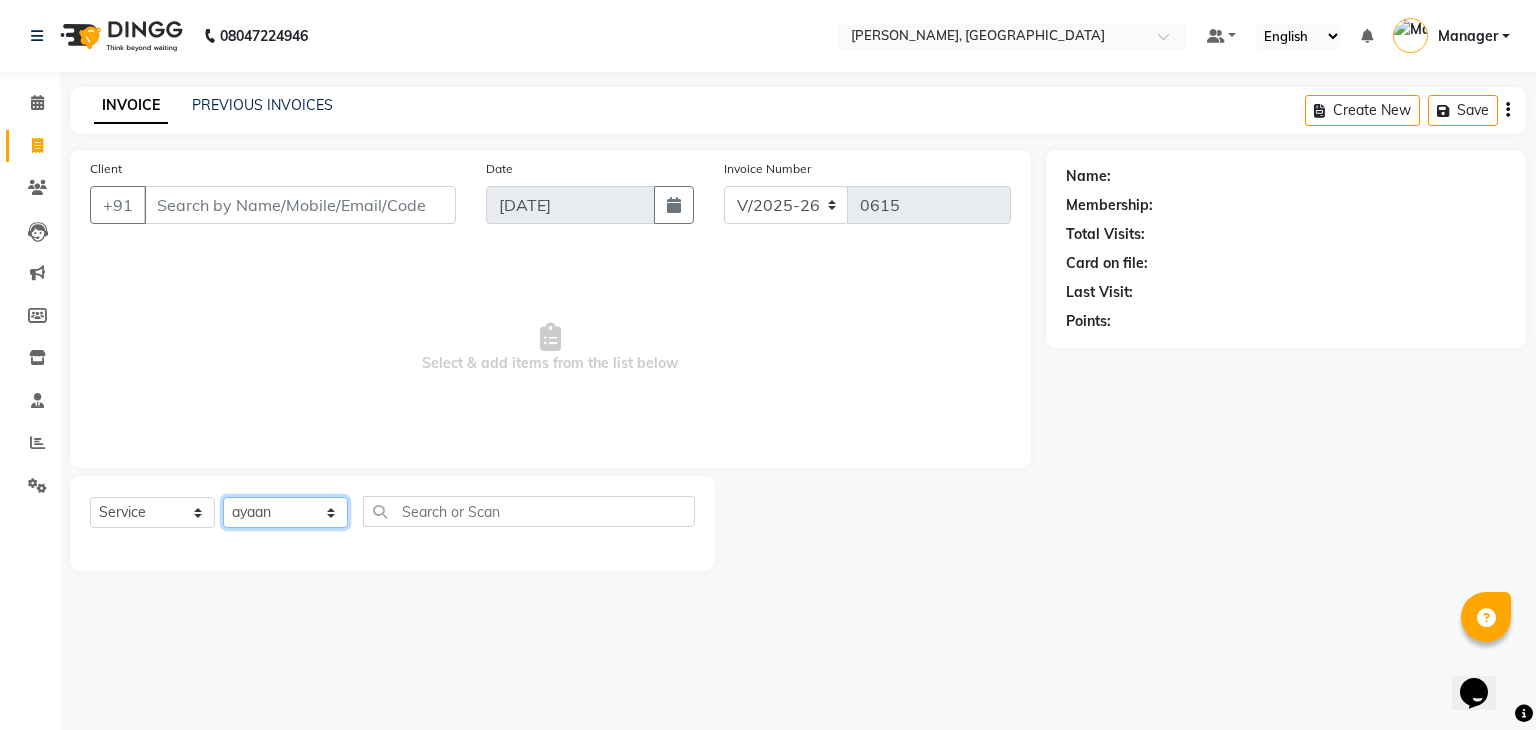 click on "Select Technician Admin [PERSON_NAME] Manager [PERSON_NAME] [PERSON_NAME]" 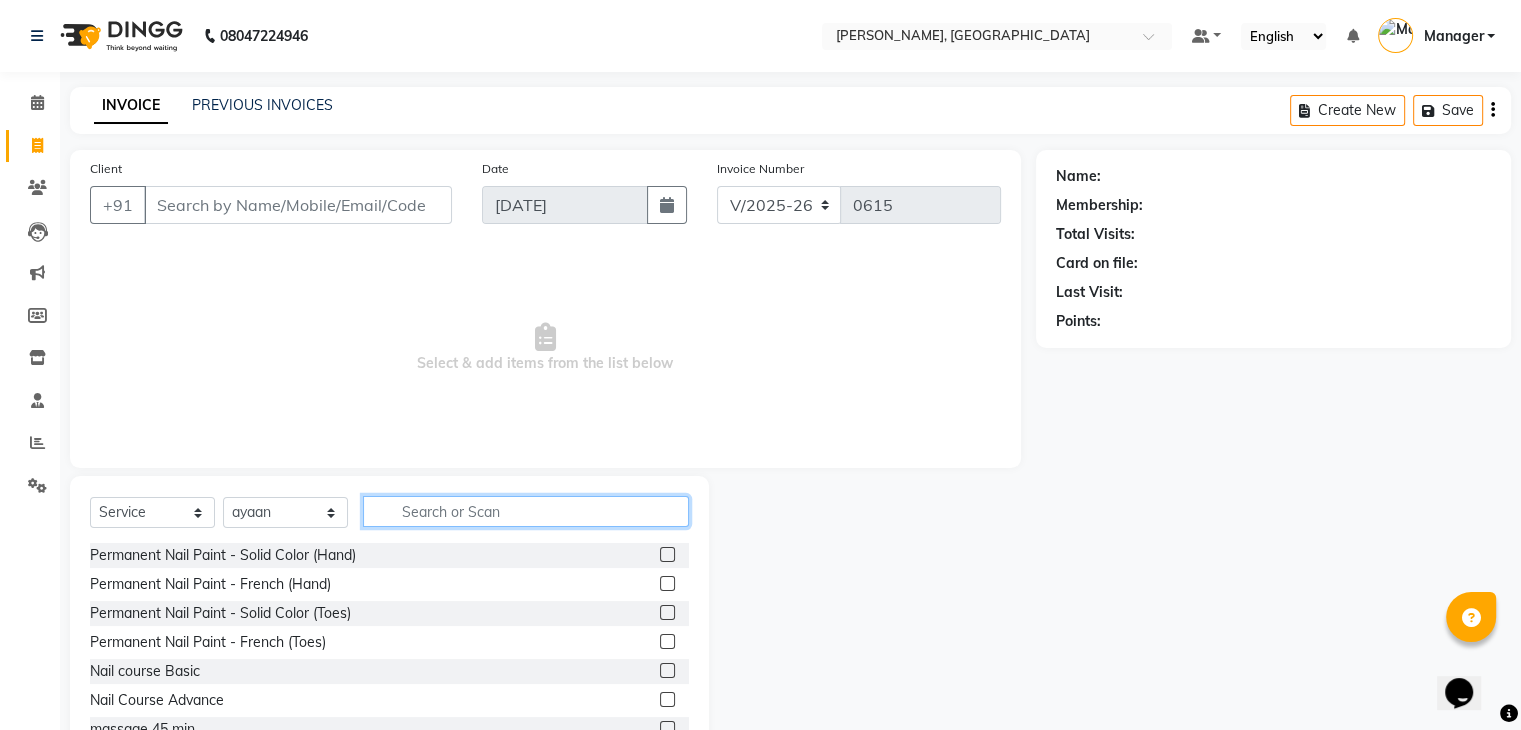 click 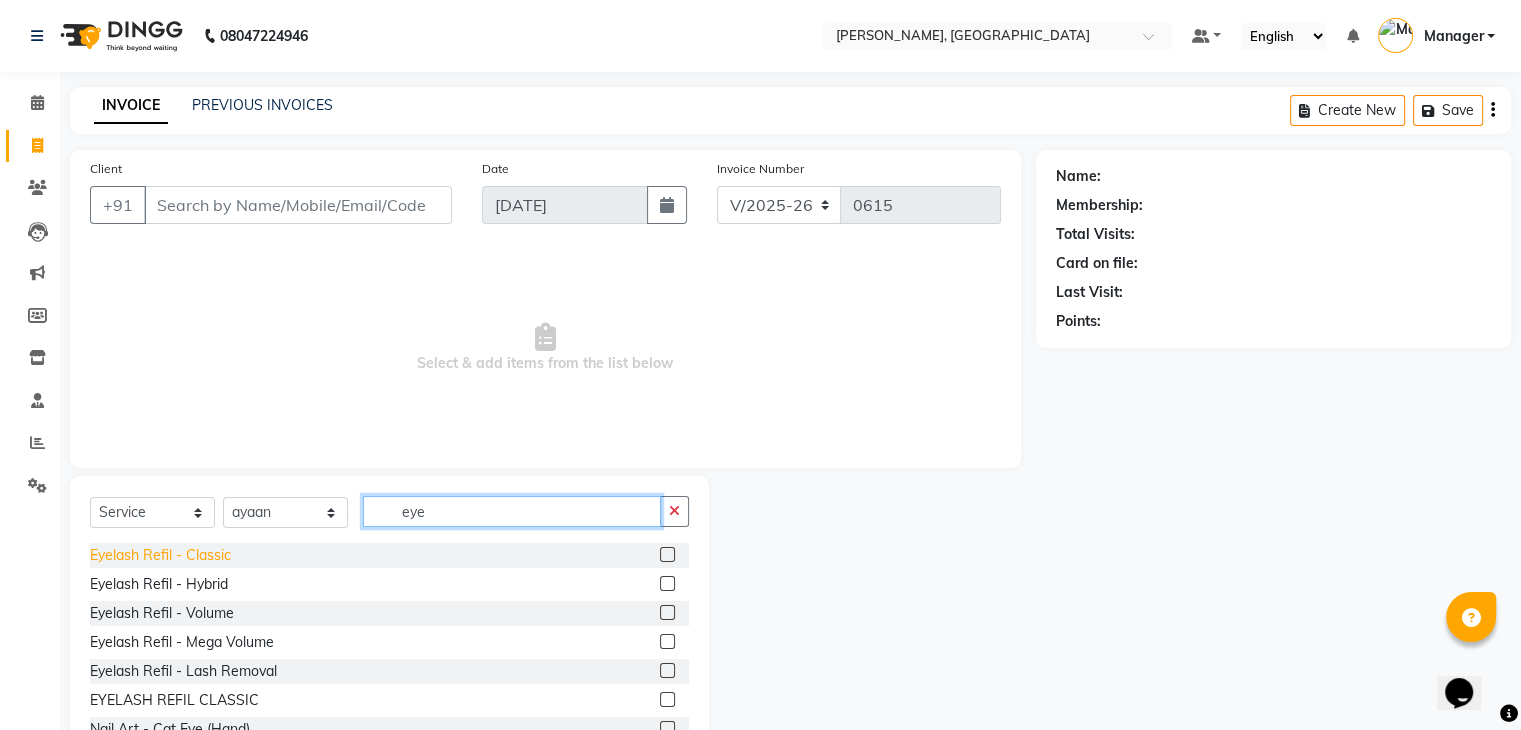 type on "eye" 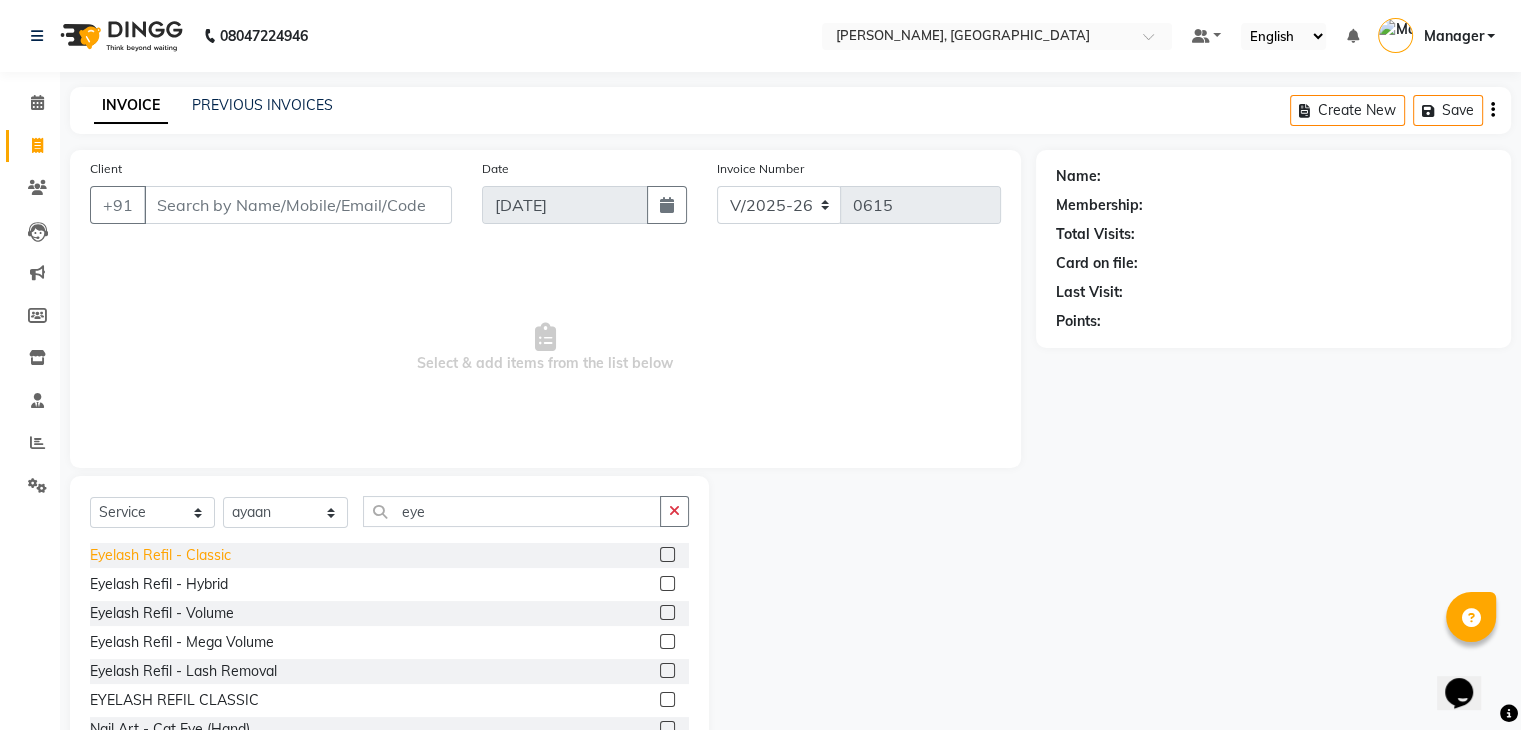 click on "Eyelash Refil - Classic" 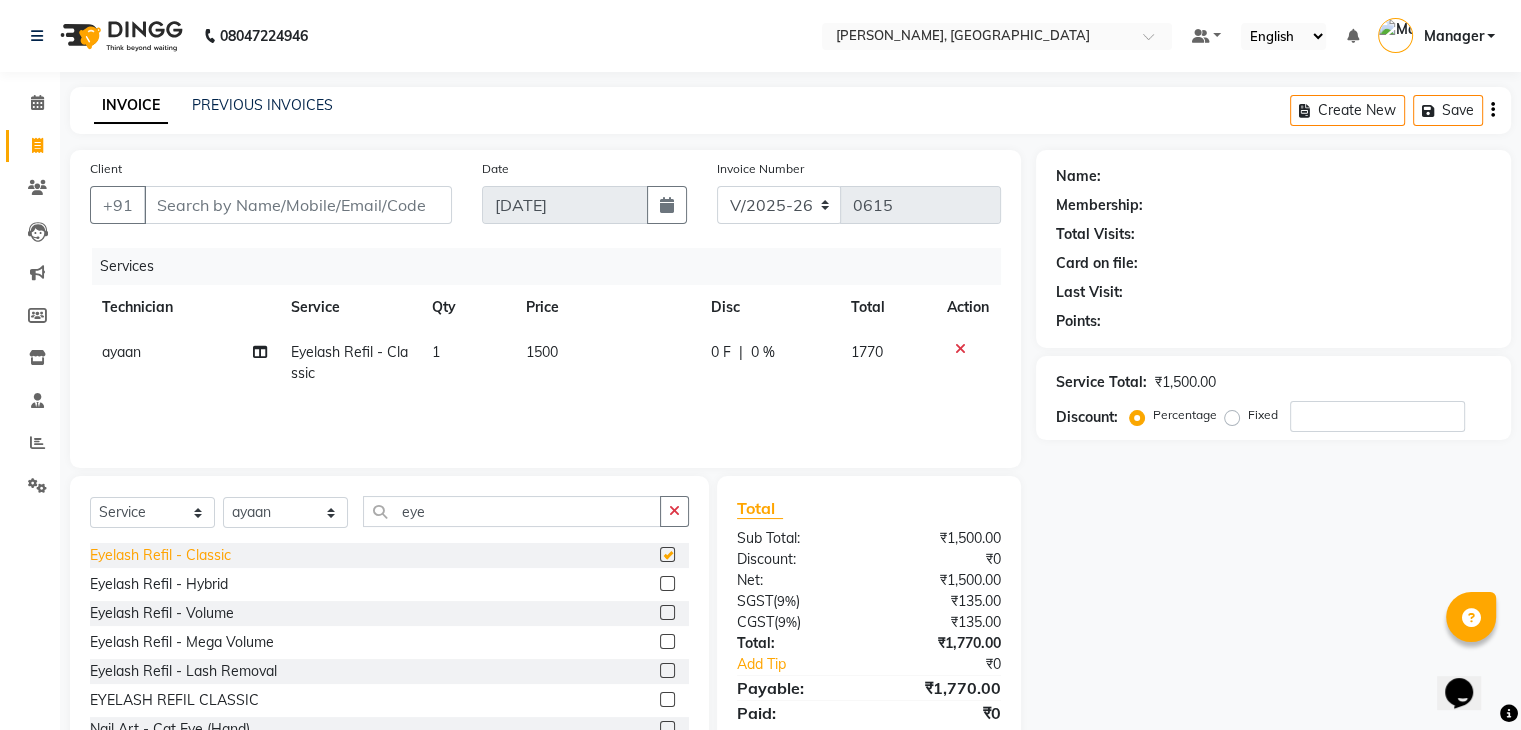 checkbox on "false" 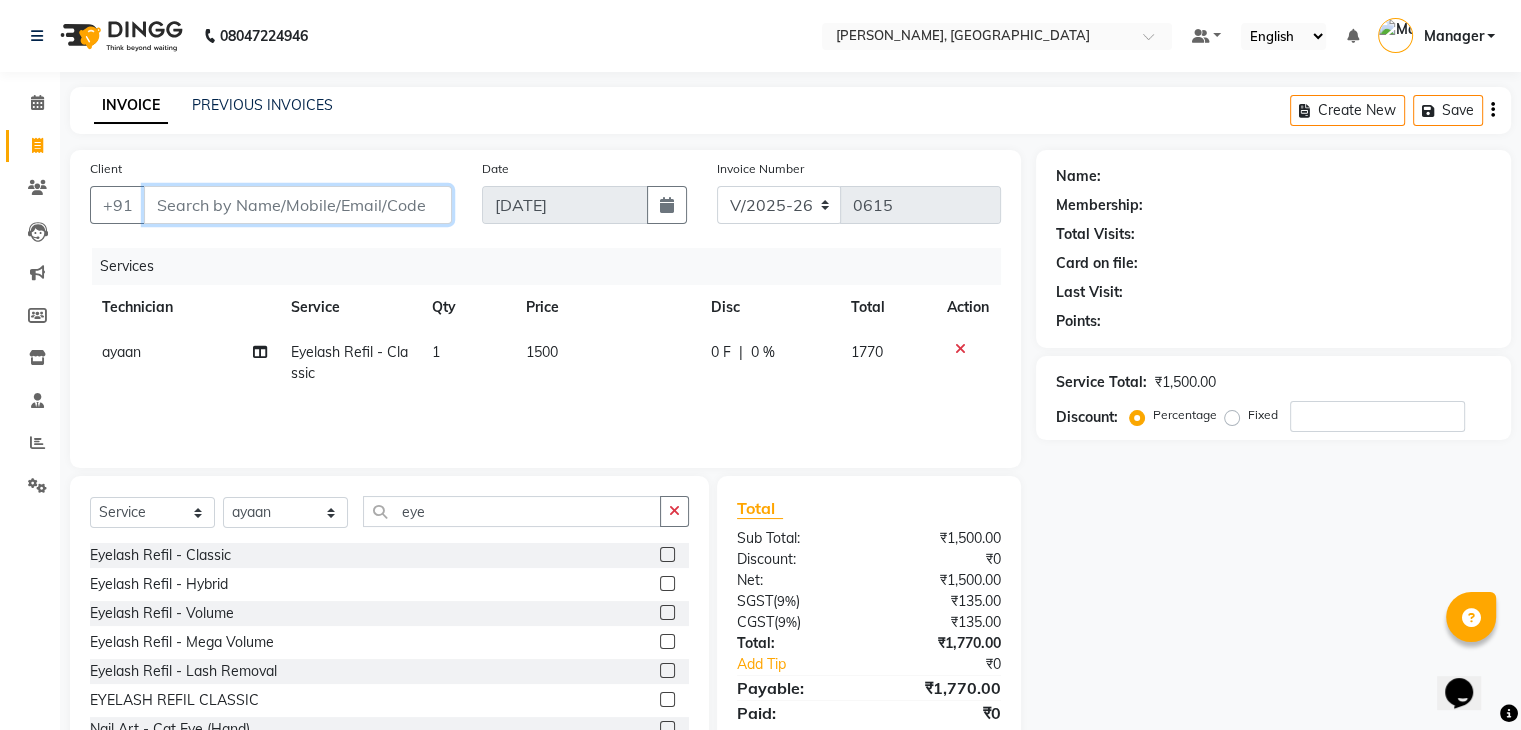 click on "Client" at bounding box center (298, 205) 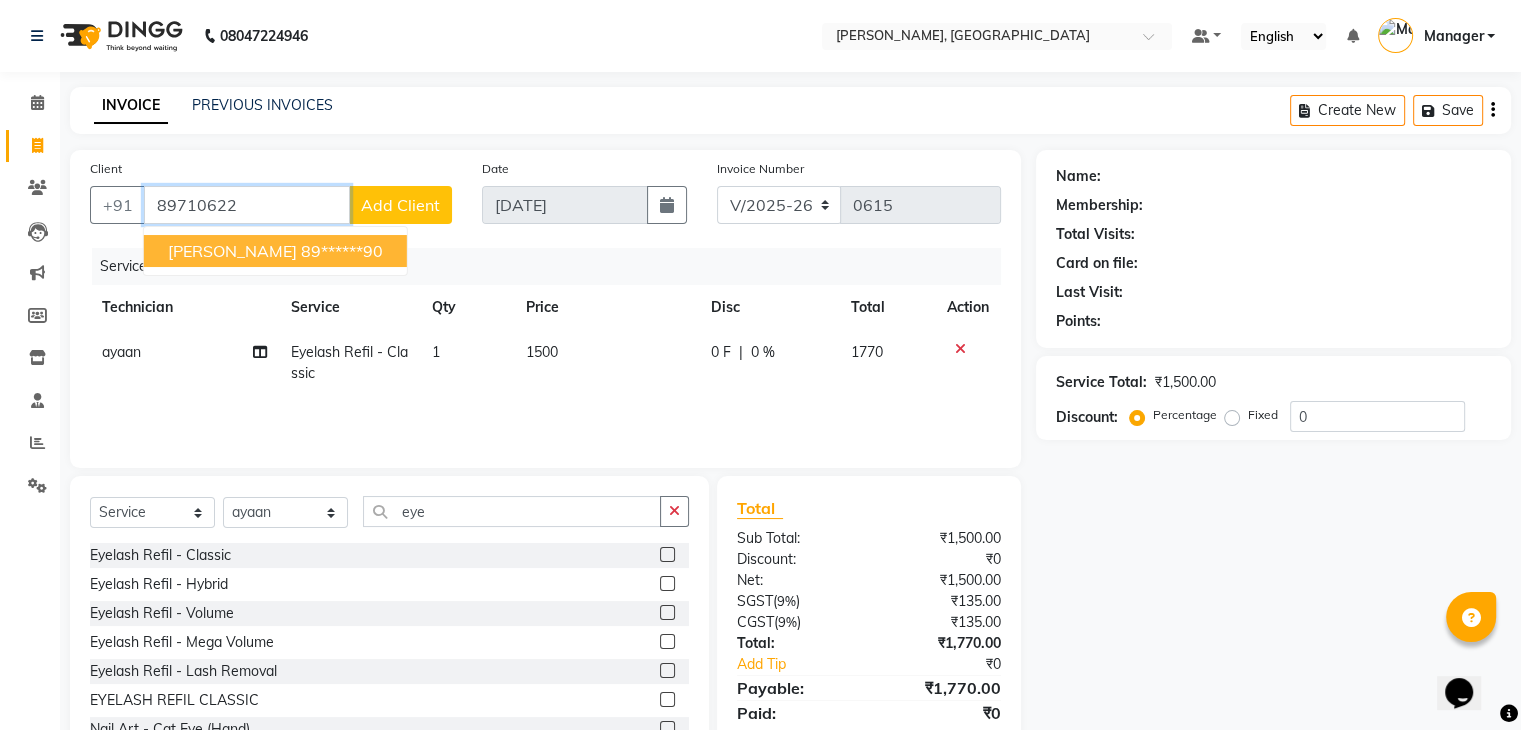 click on "[PERSON_NAME]" at bounding box center [232, 251] 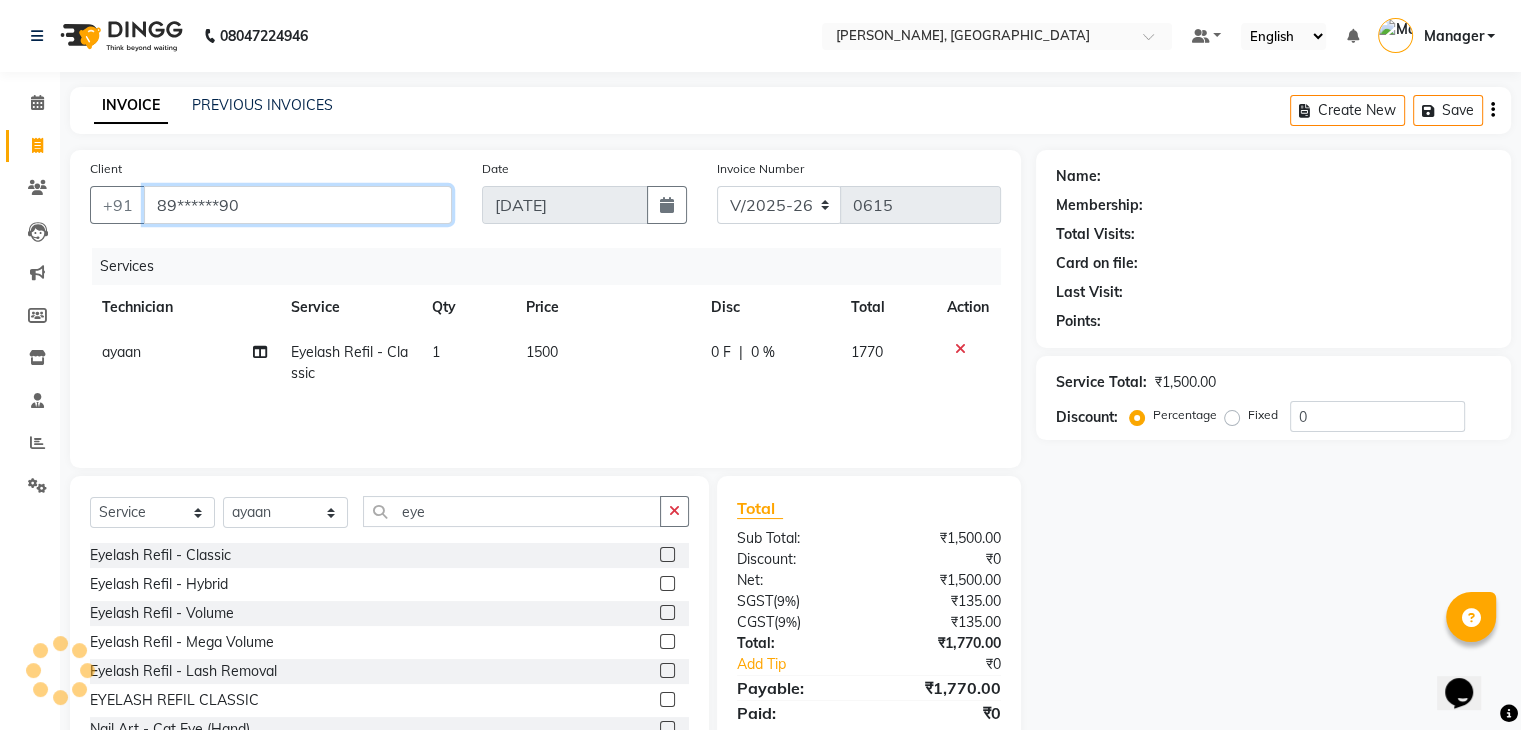 type on "89******90" 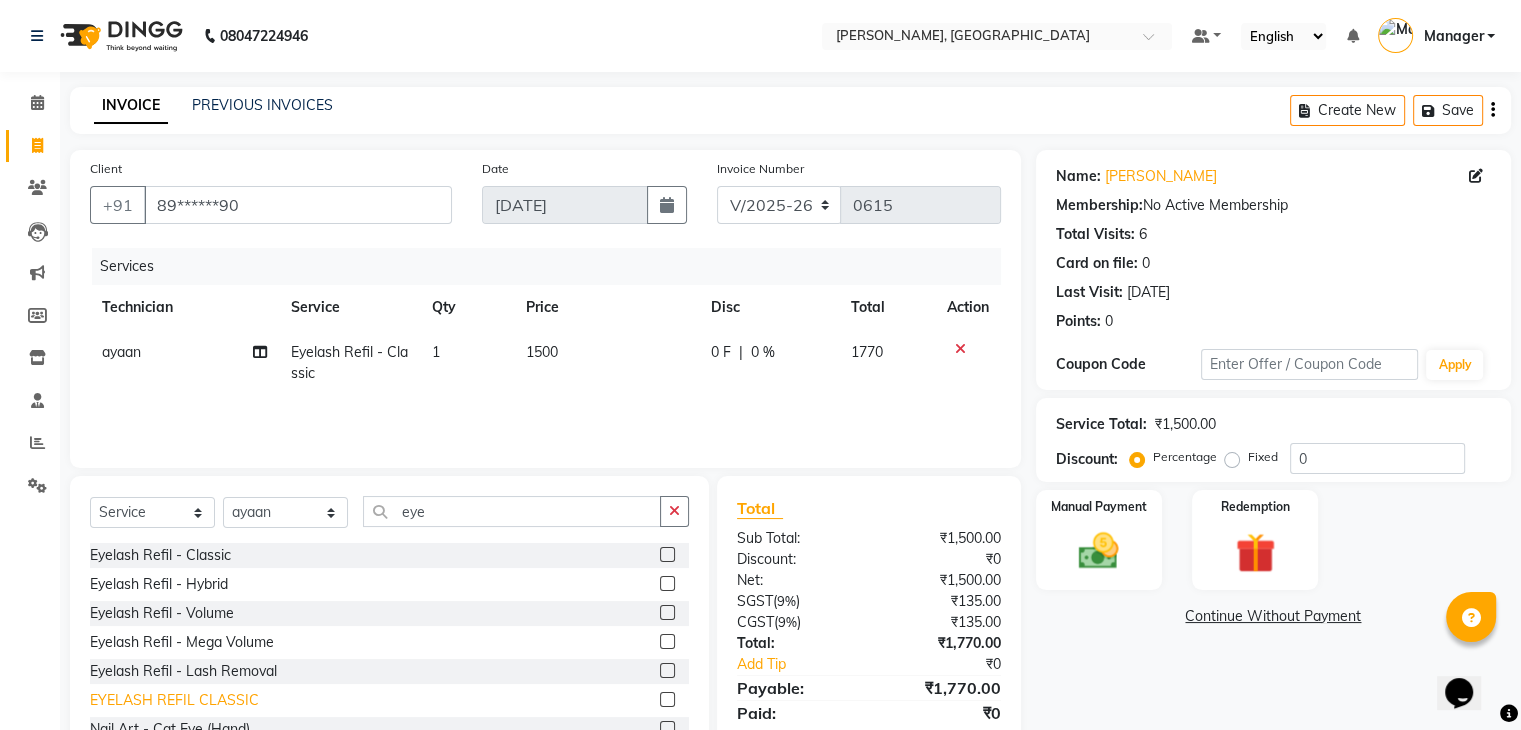 click on "EYELASH REFIL CLASSIC" 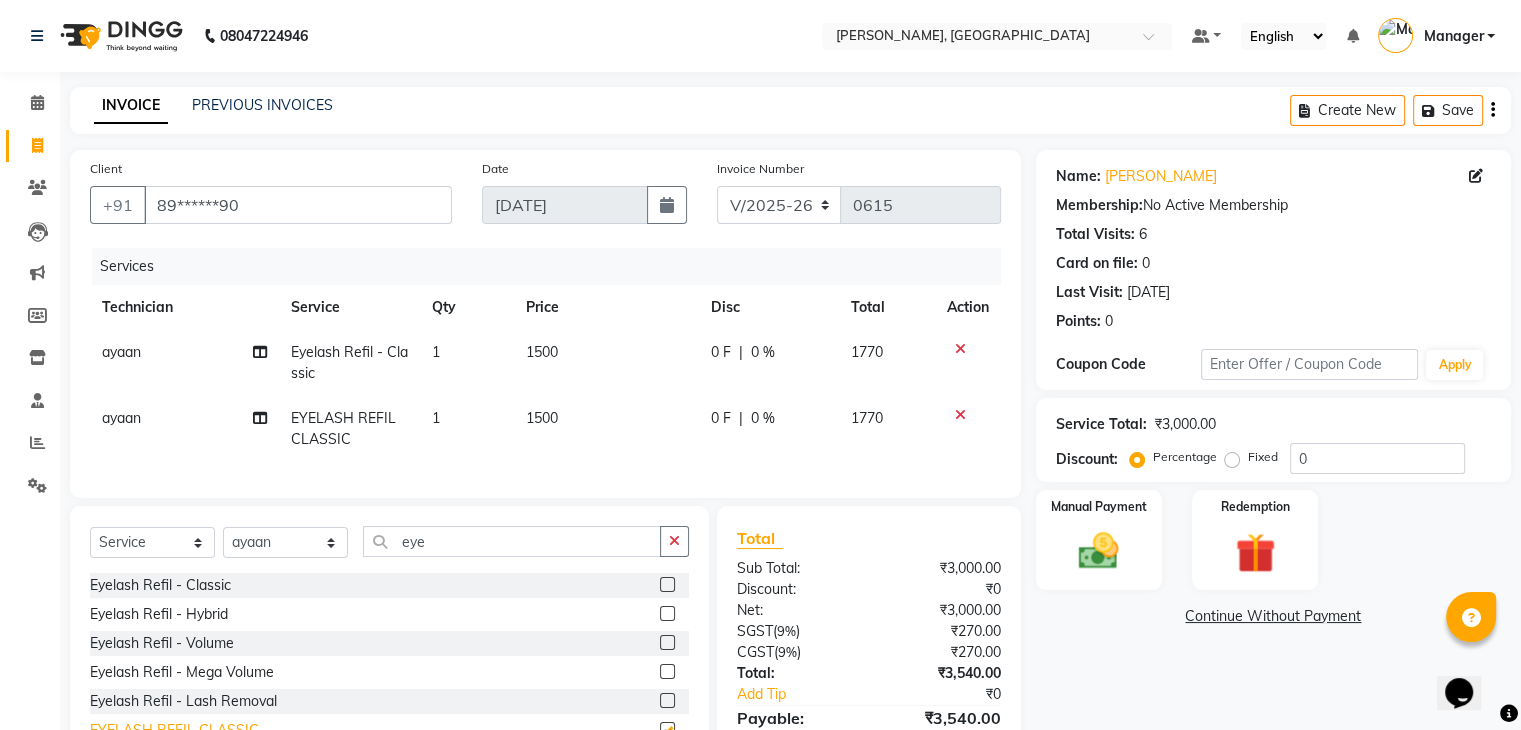 checkbox on "false" 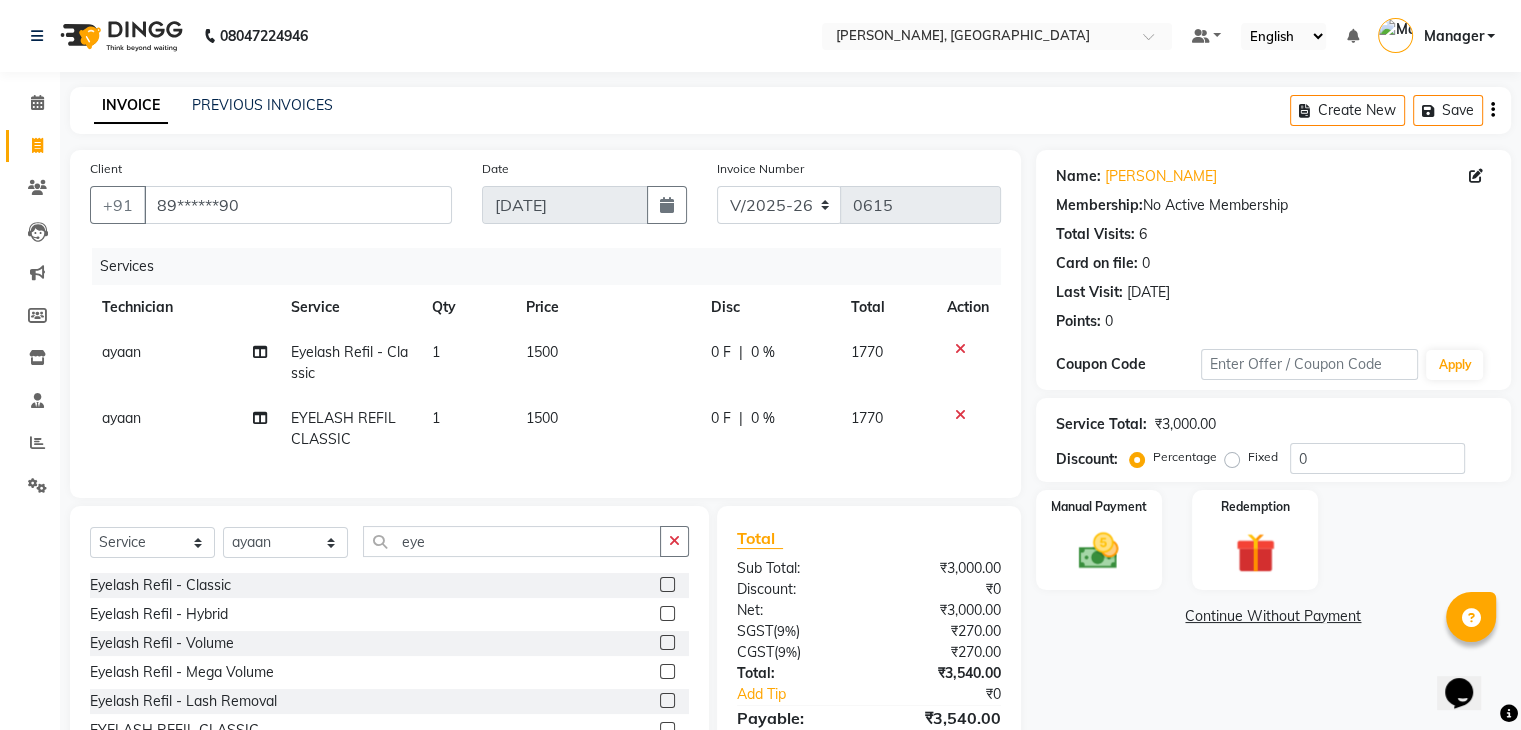 click 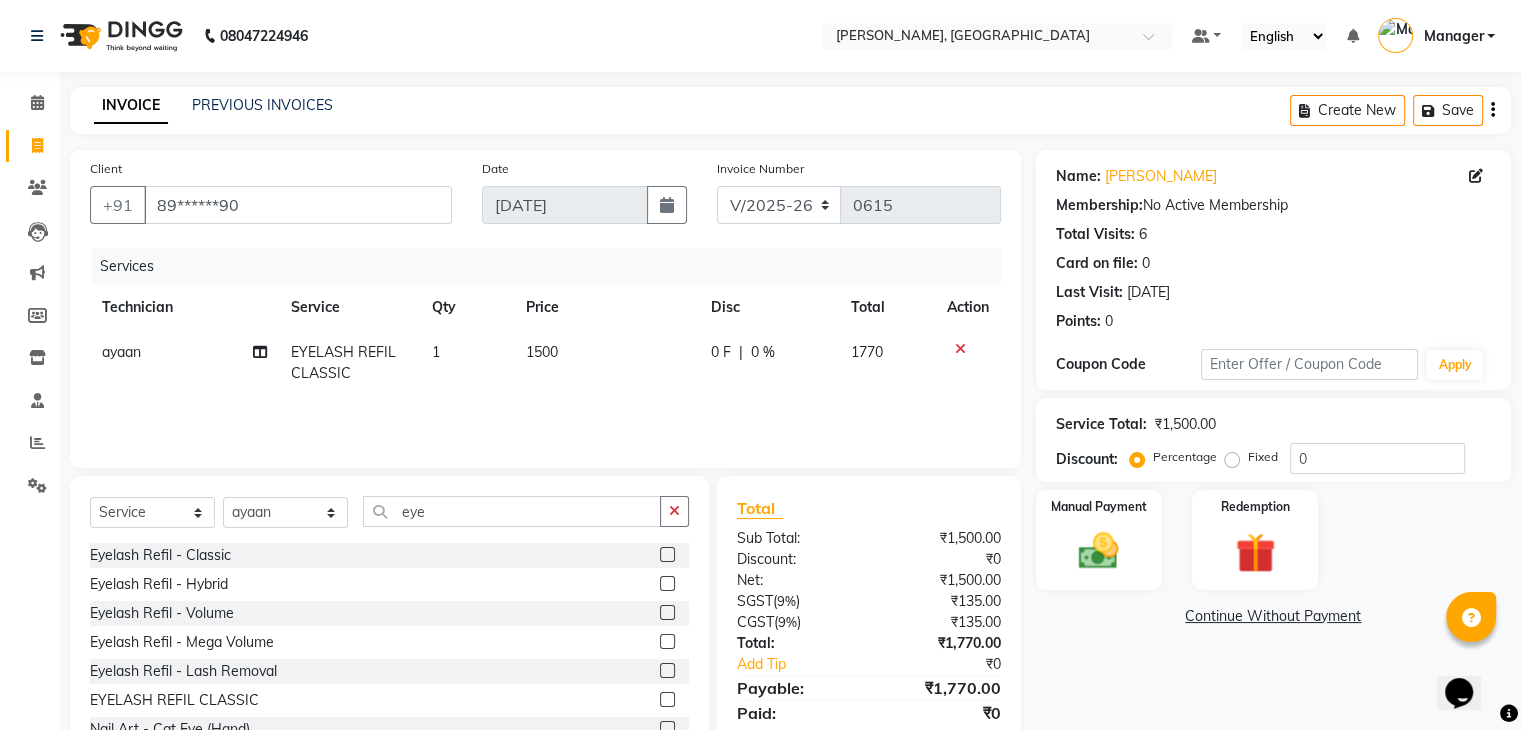 click 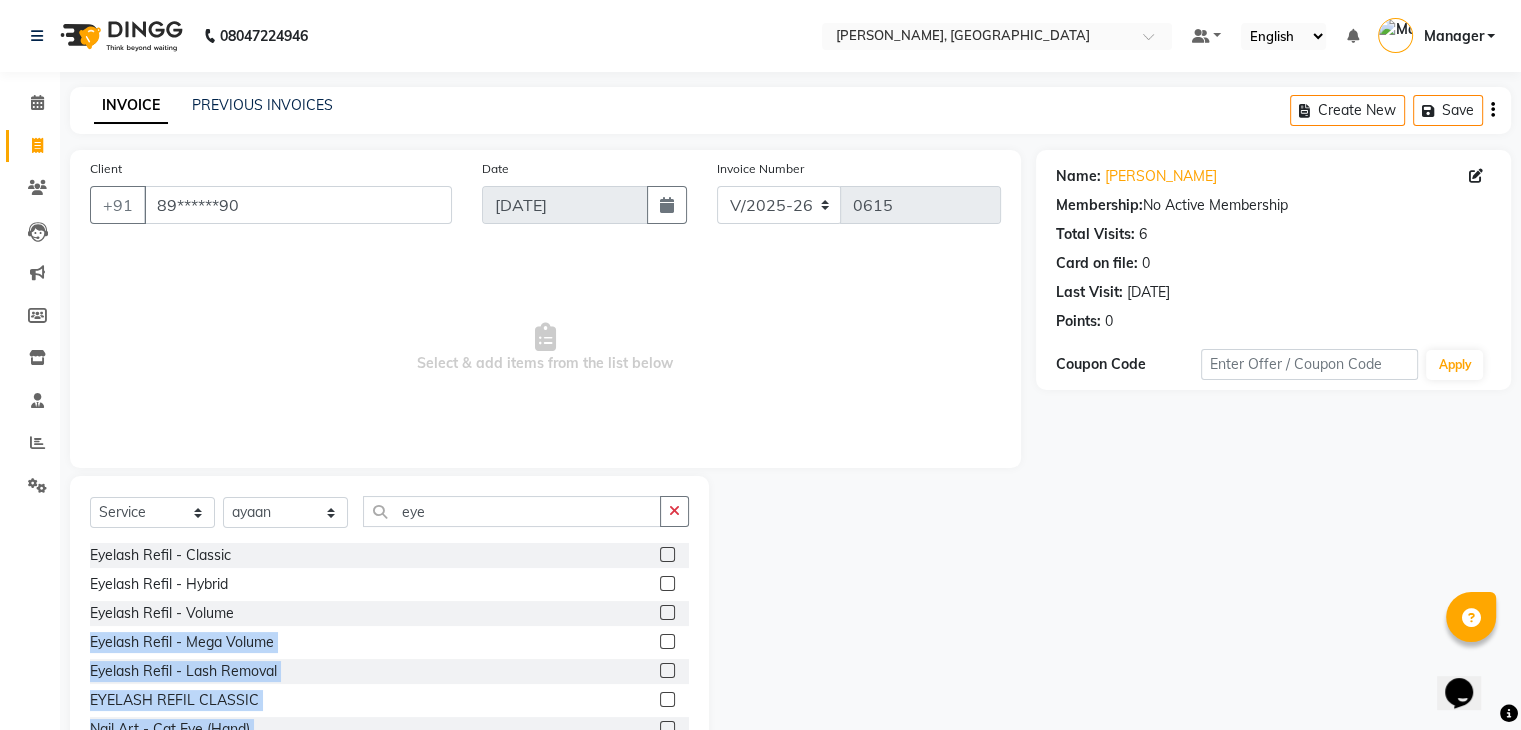 scroll, scrollTop: 72, scrollLeft: 0, axis: vertical 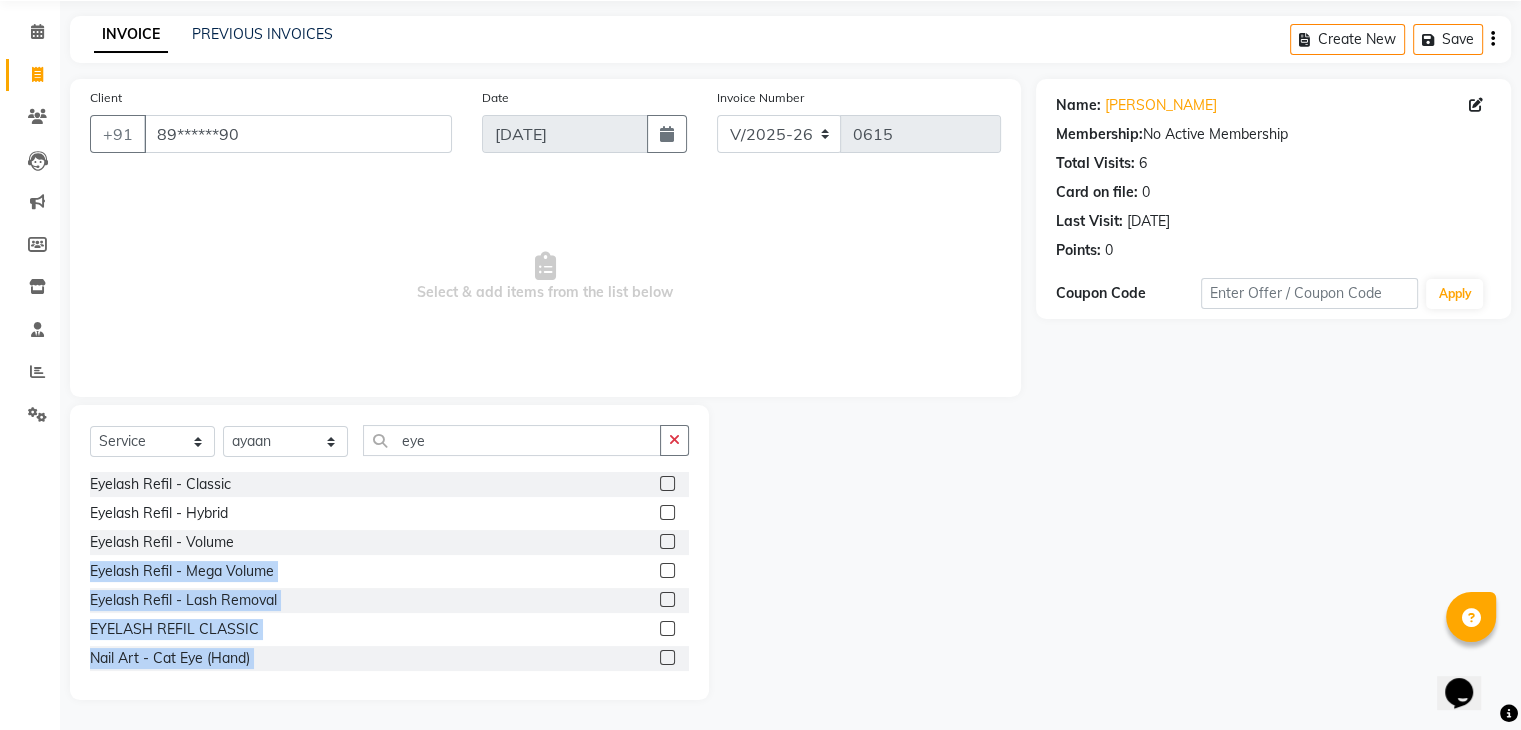 drag, startPoint x: 749, startPoint y: 701, endPoint x: 733, endPoint y: 766, distance: 66.94027 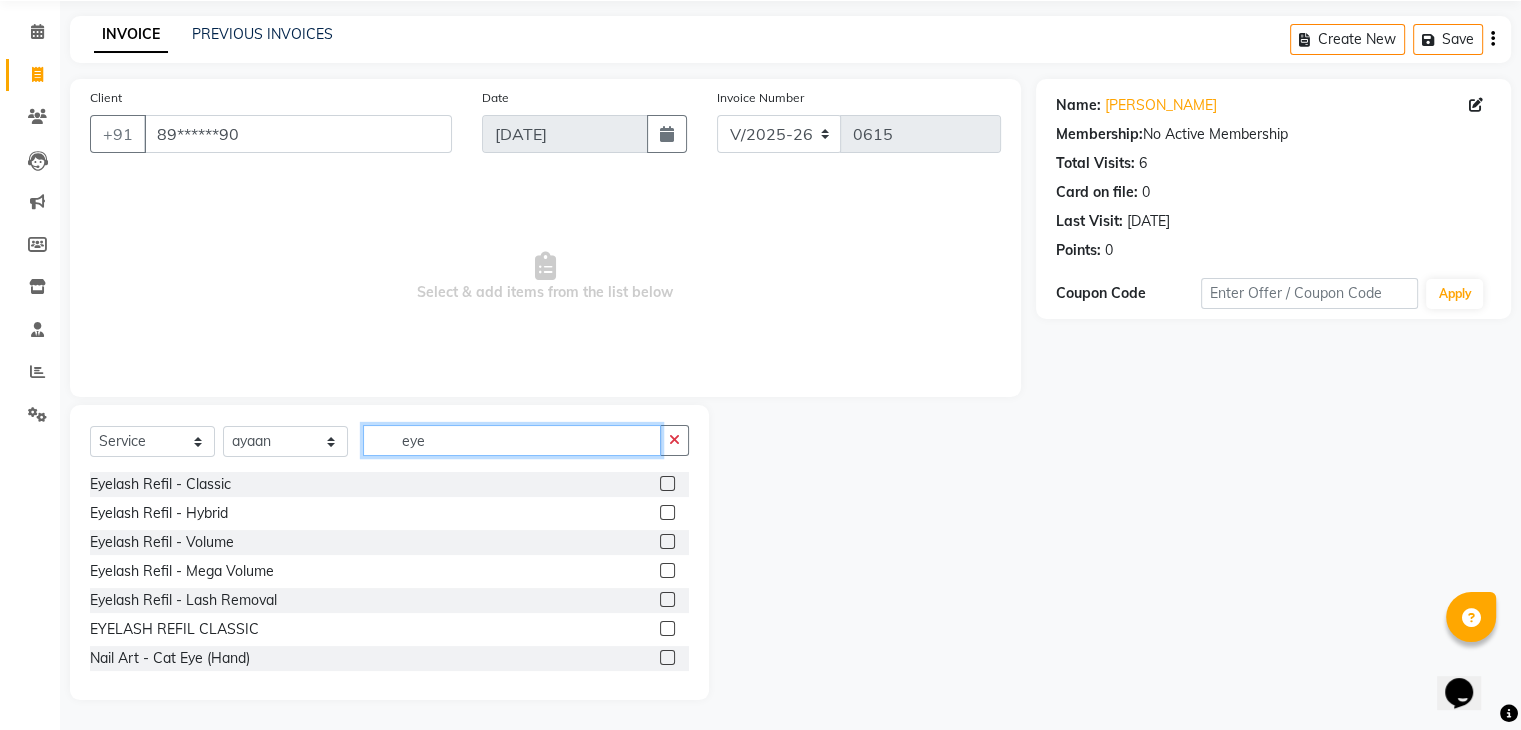 click on "eye" 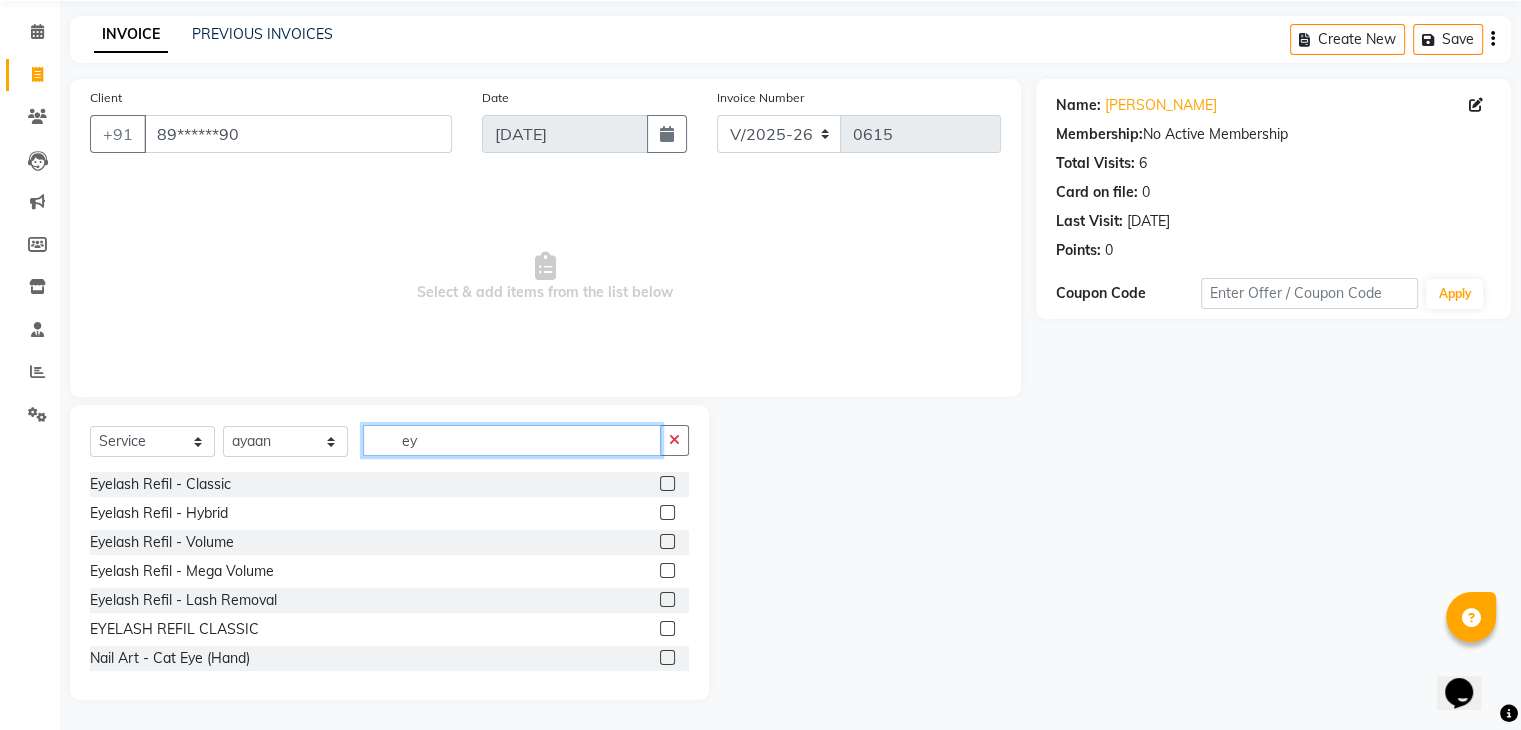 type on "e" 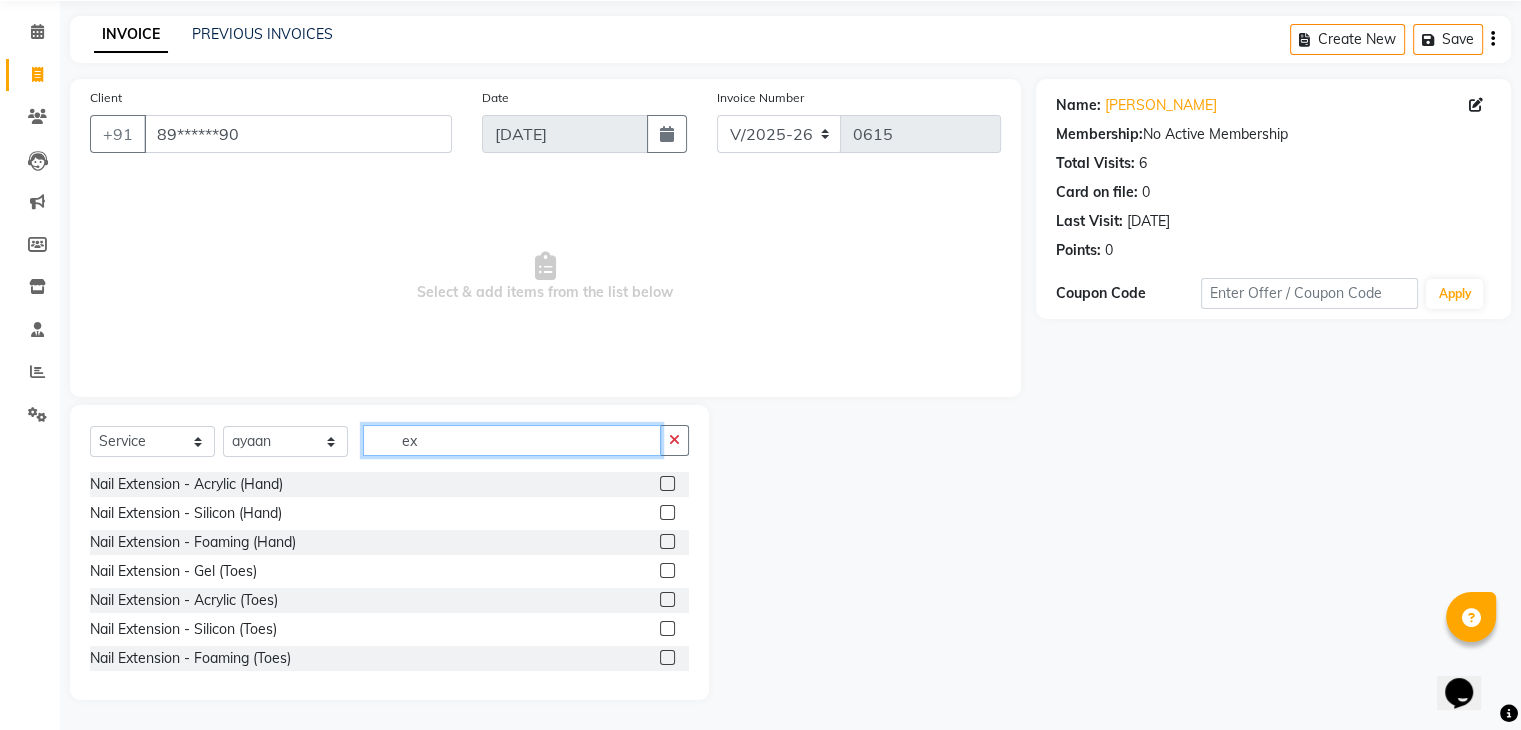scroll, scrollTop: 348, scrollLeft: 0, axis: vertical 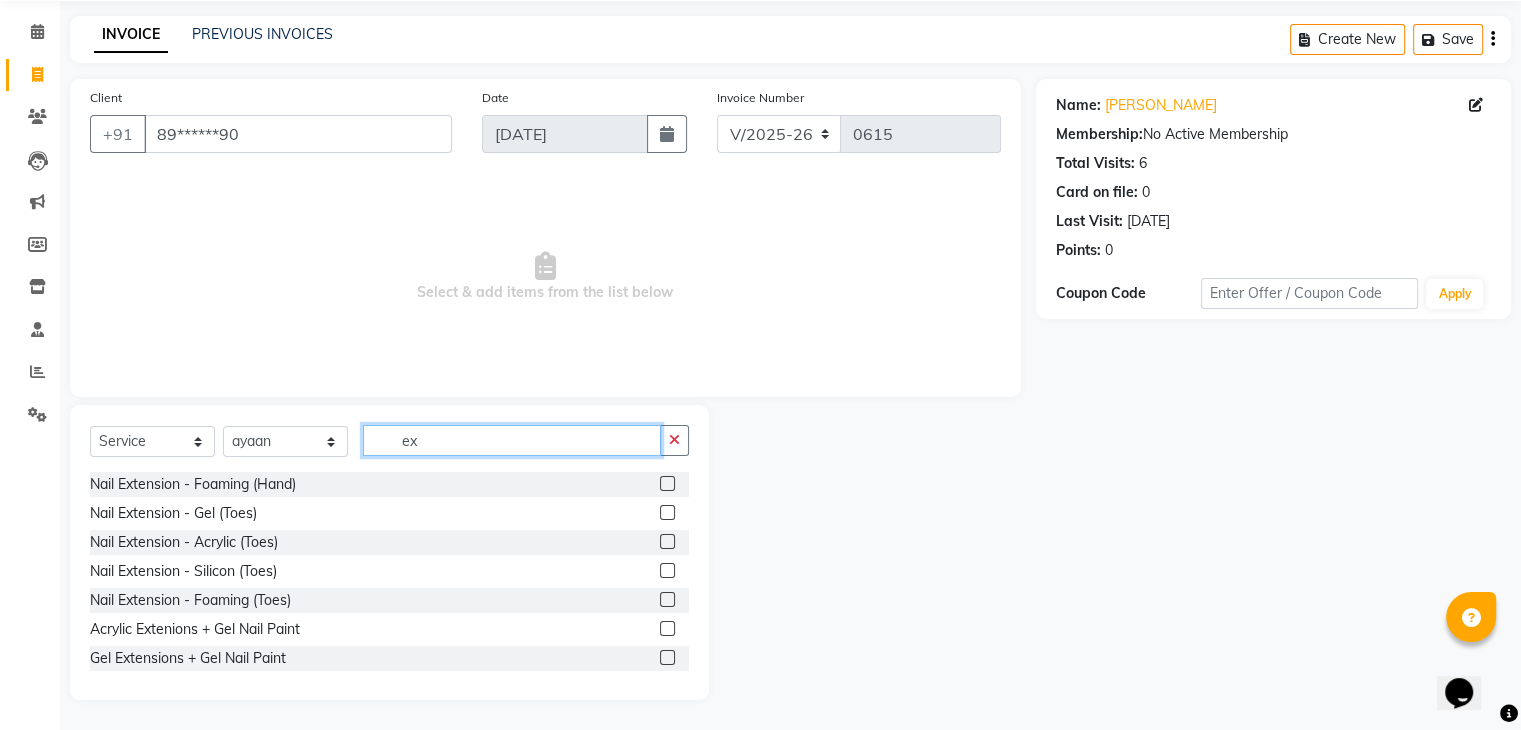 type on "e" 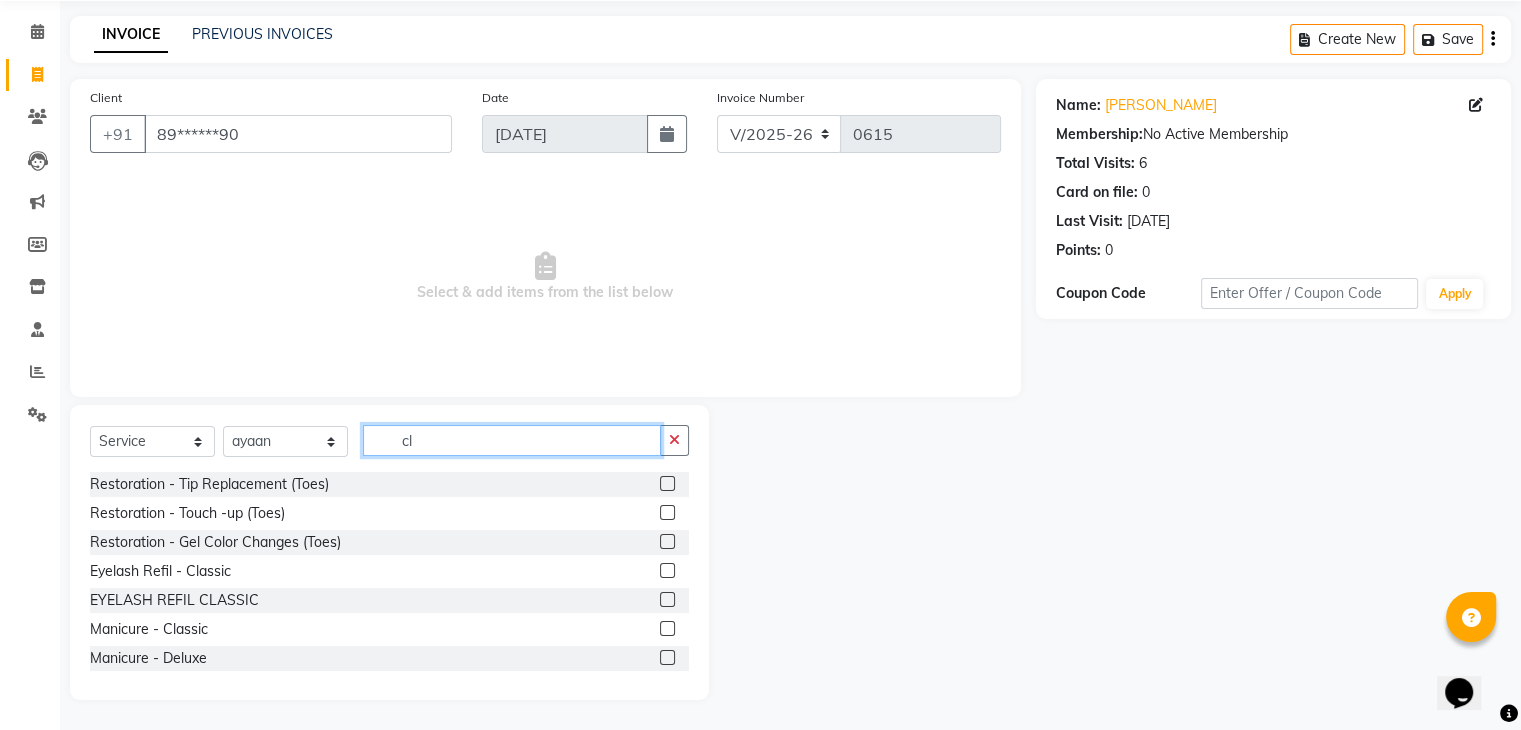 scroll, scrollTop: 0, scrollLeft: 0, axis: both 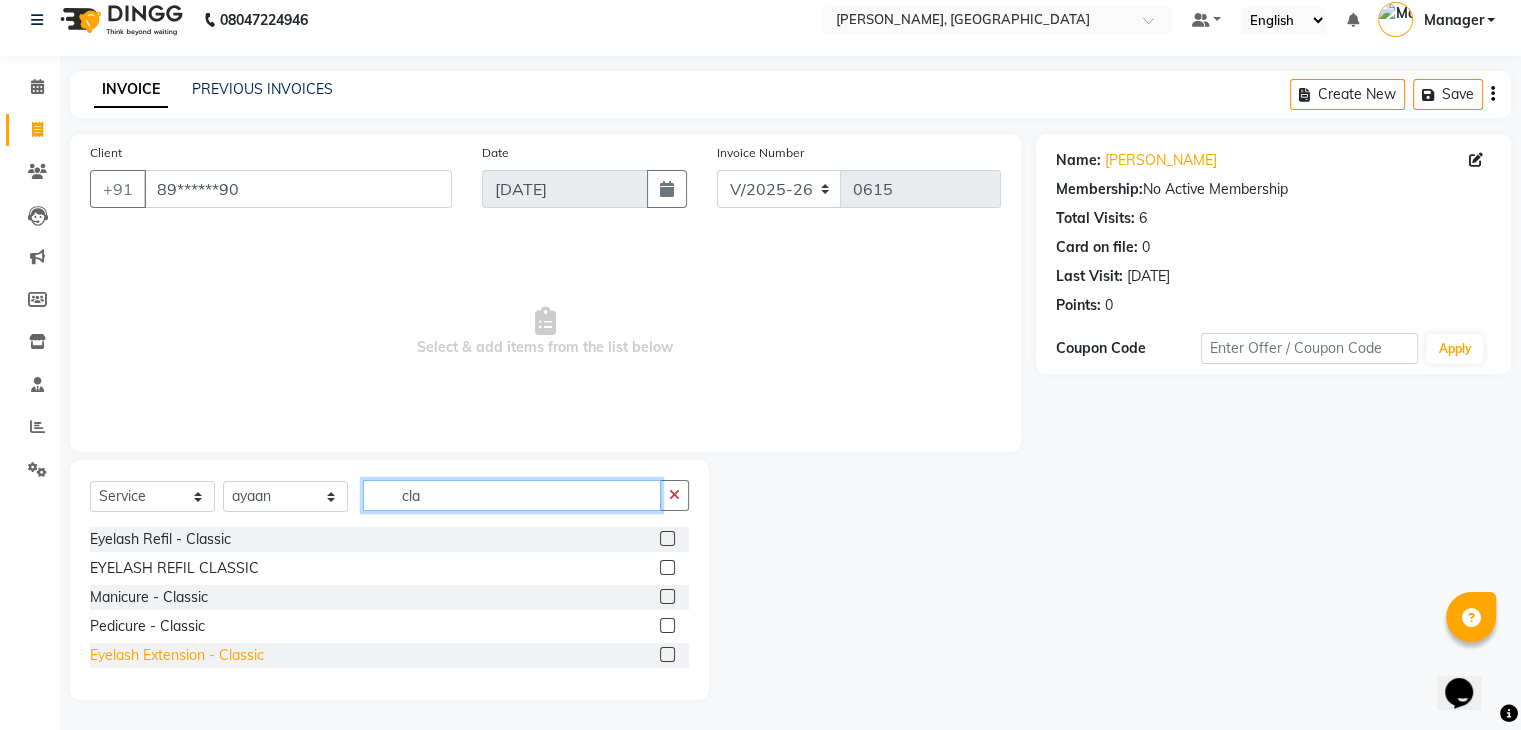 type on "cla" 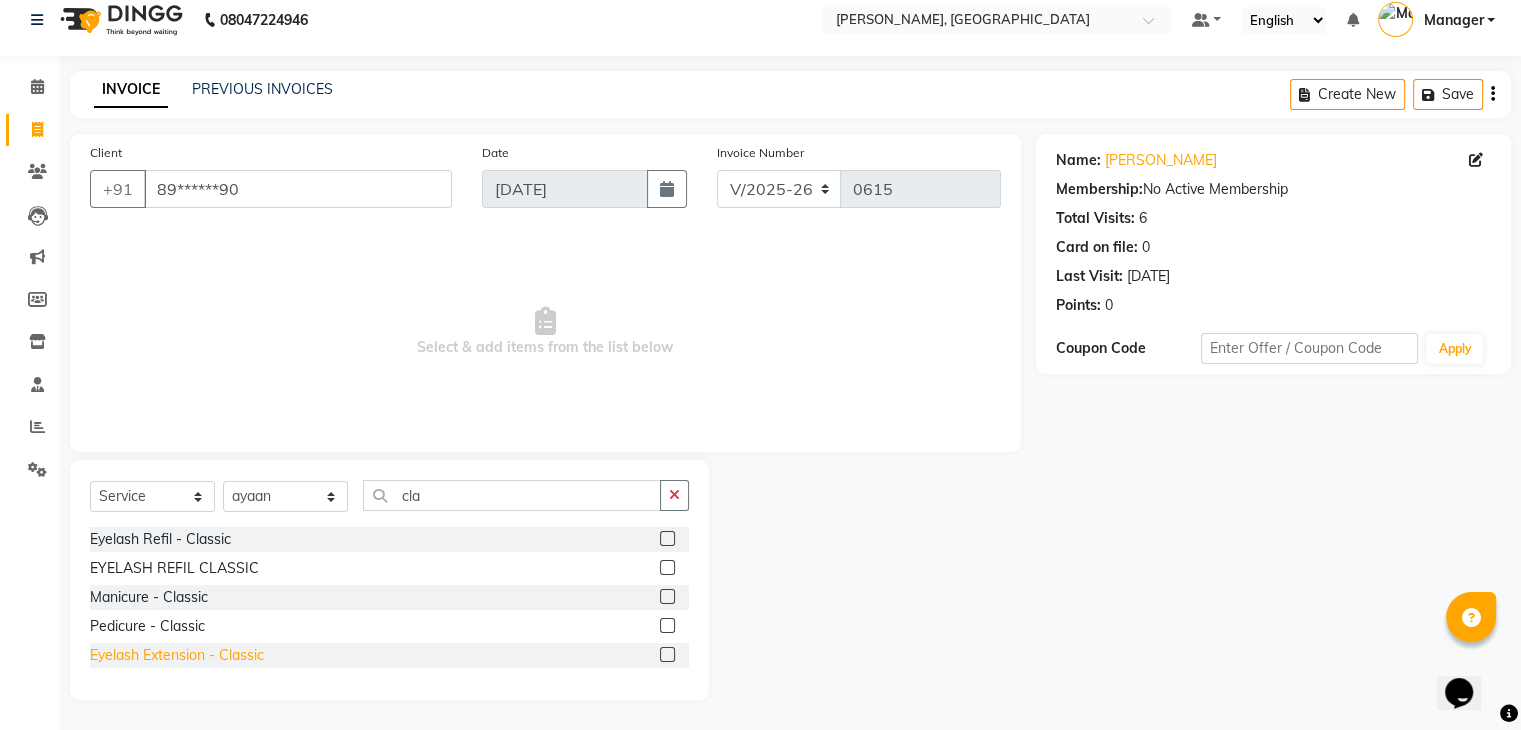 click on "Eyelash Extension - Classic" 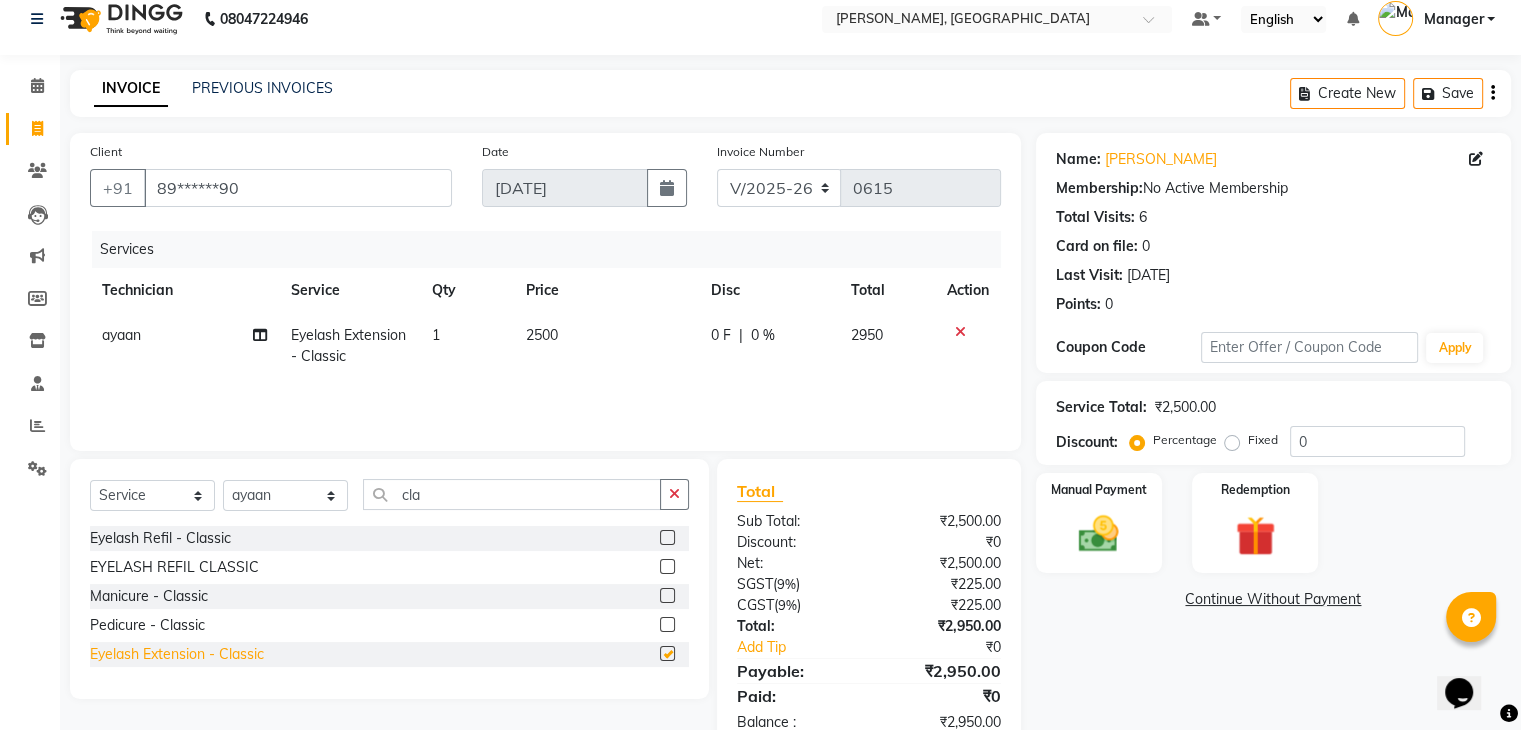 checkbox on "false" 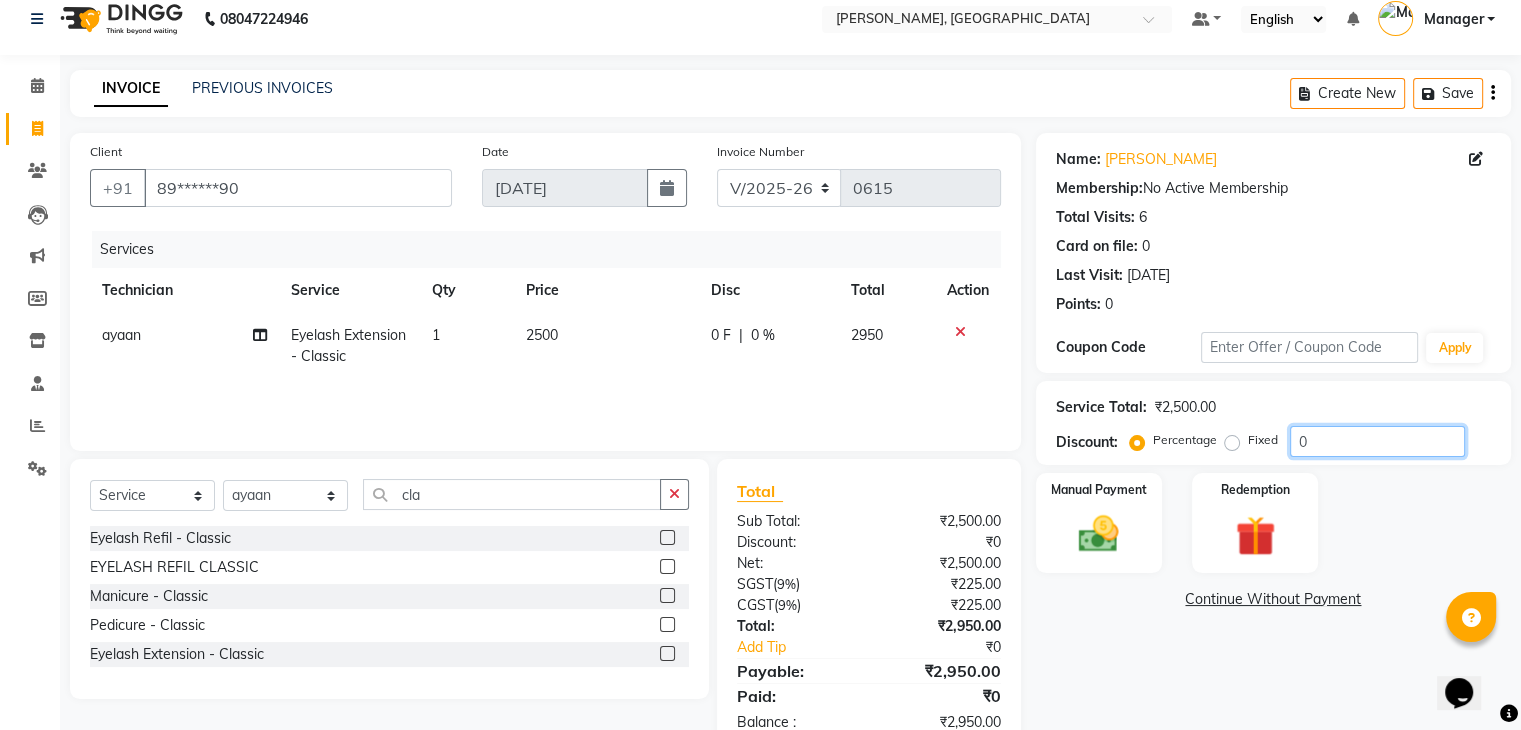 click on "0" 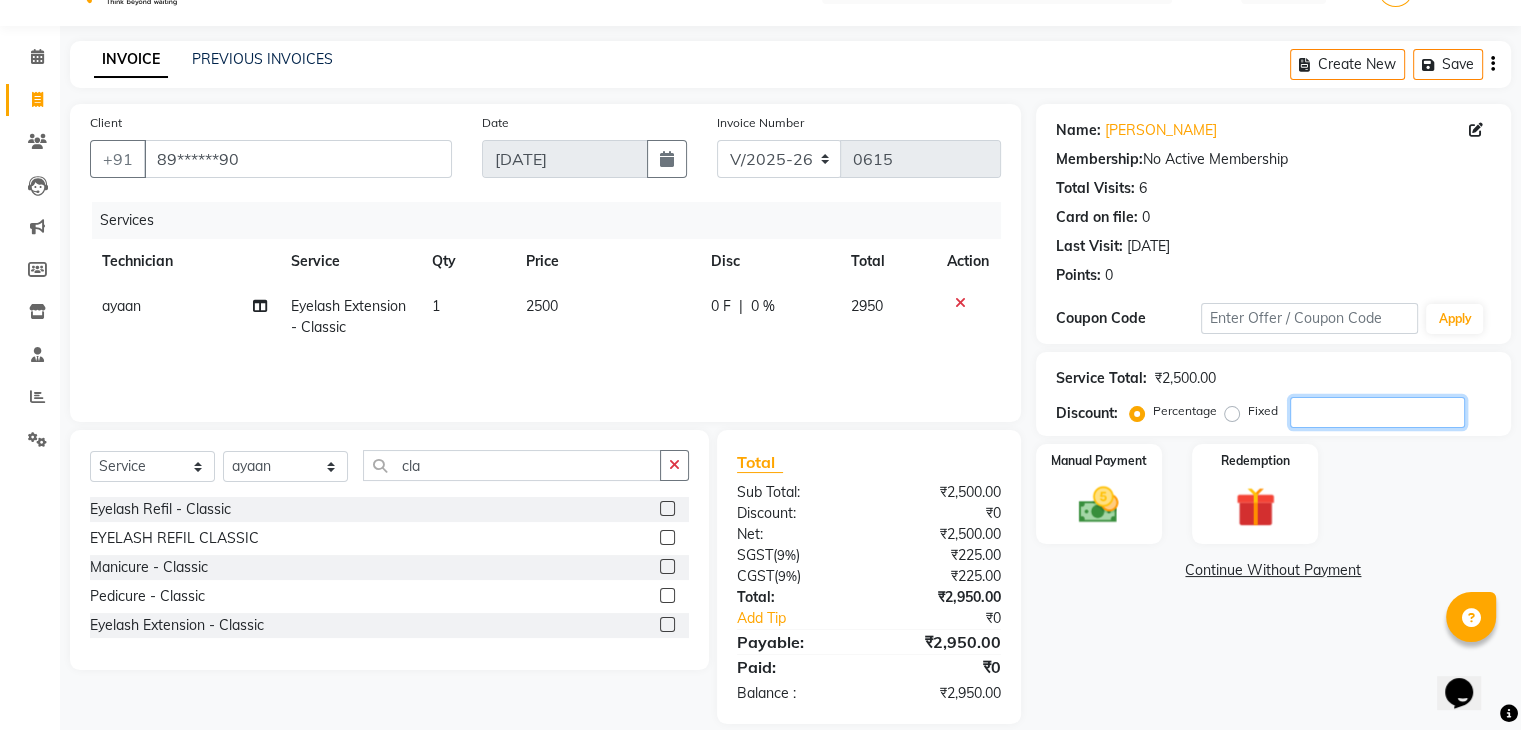 scroll, scrollTop: 71, scrollLeft: 0, axis: vertical 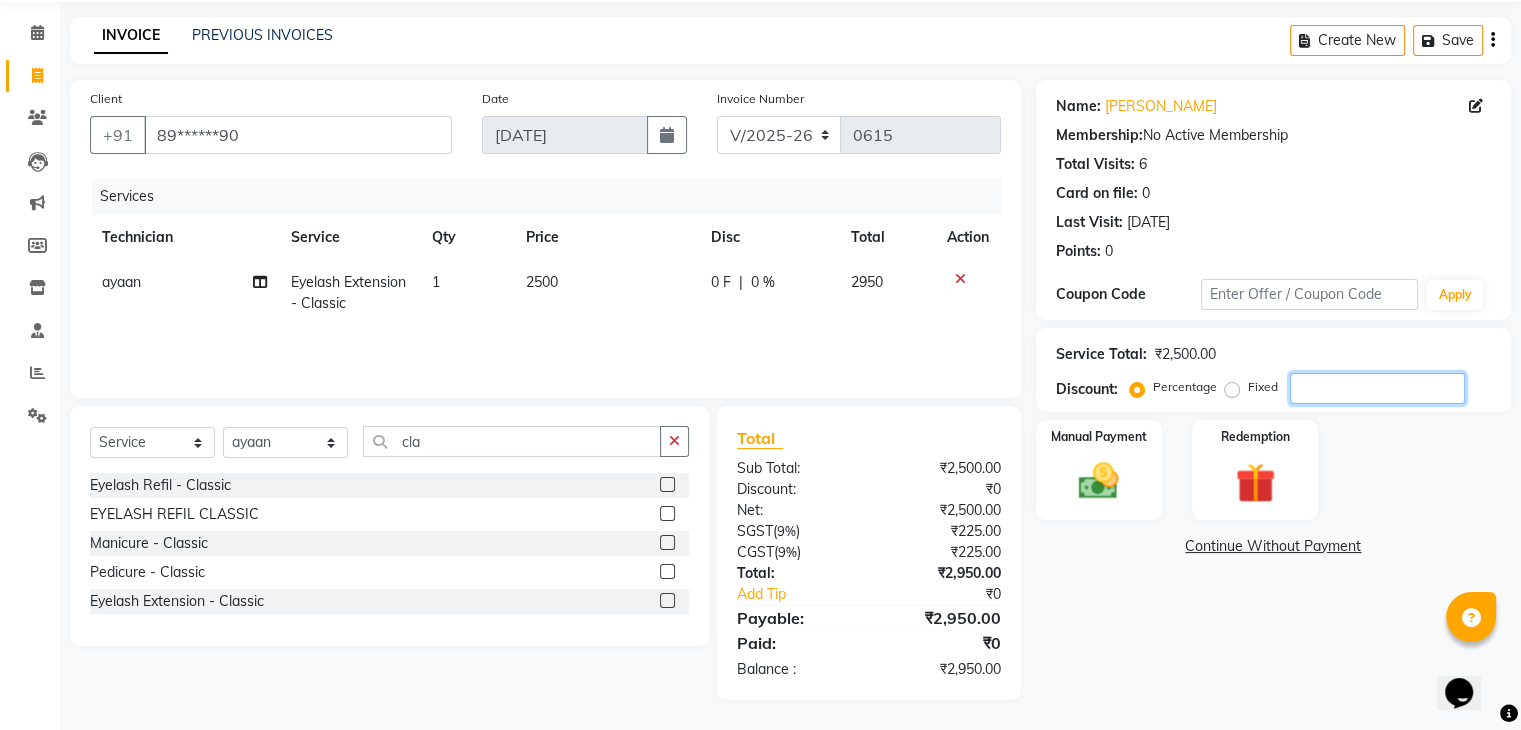 type 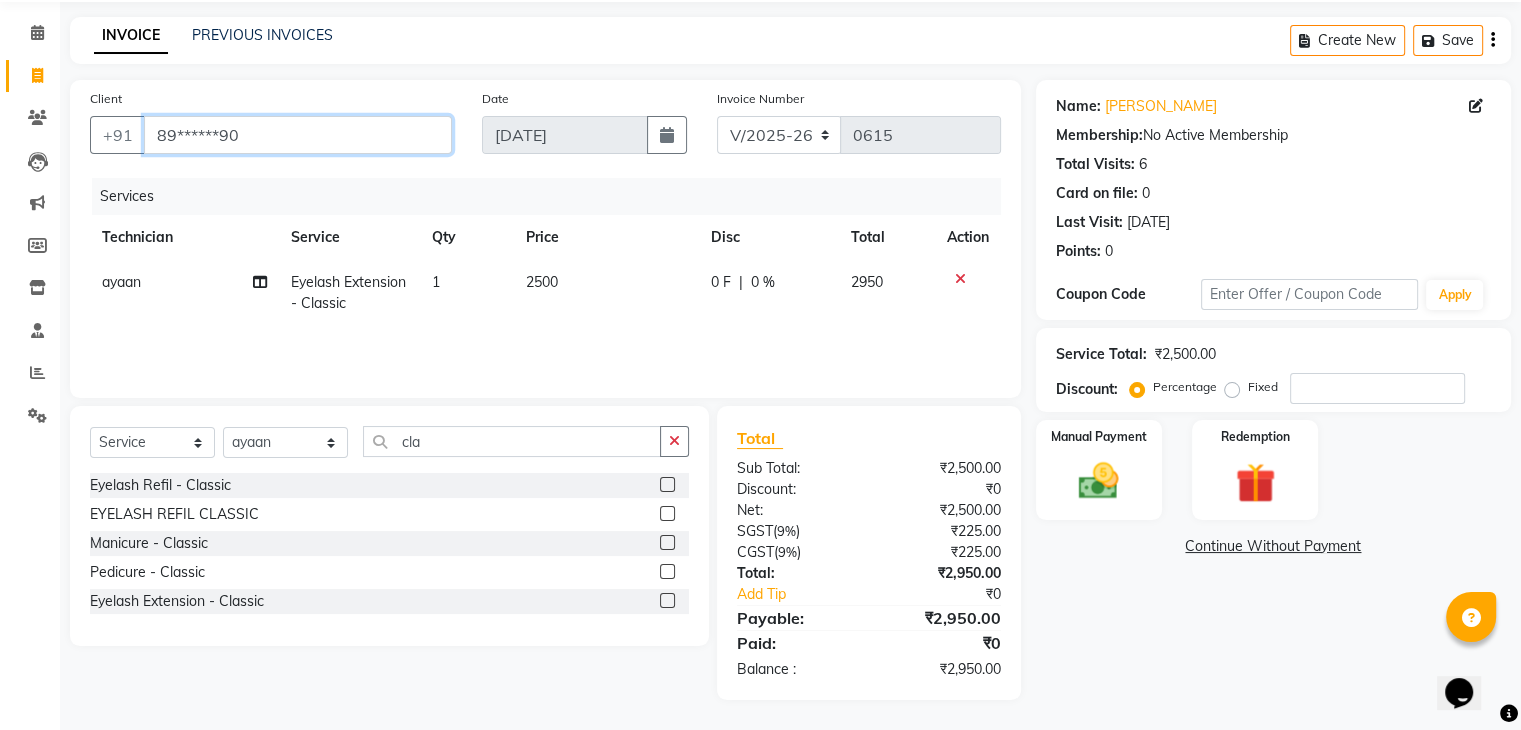 click on "89******90" at bounding box center (298, 135) 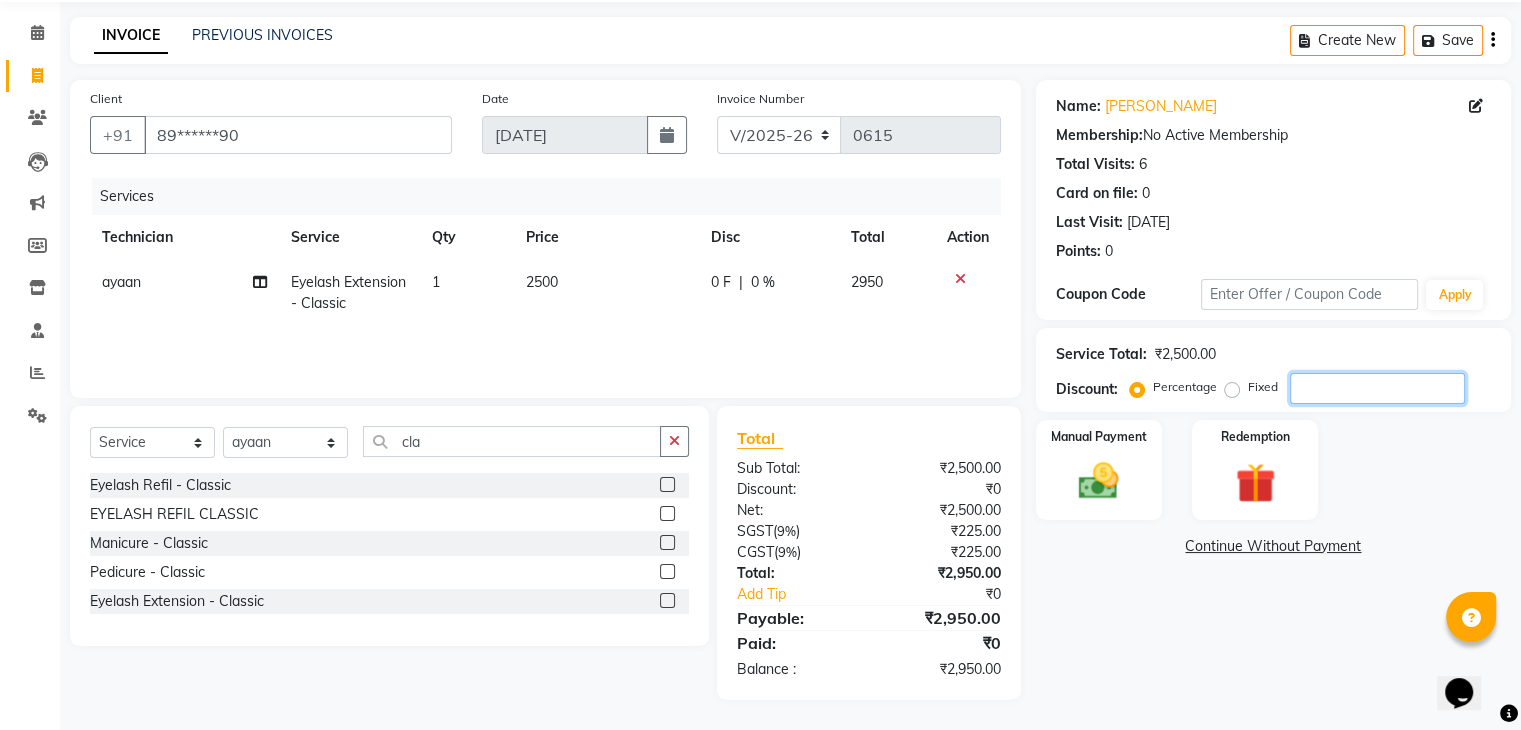 click 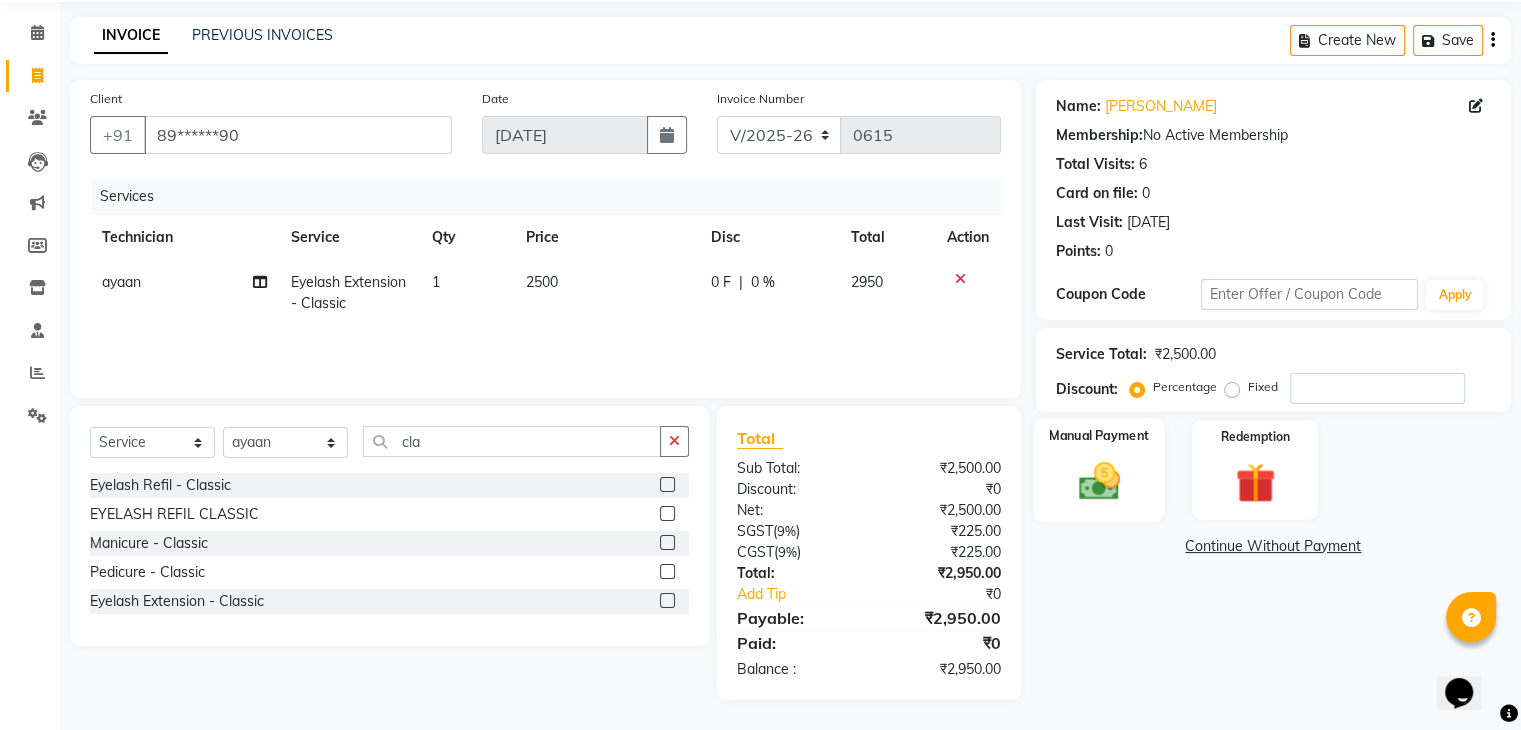 click 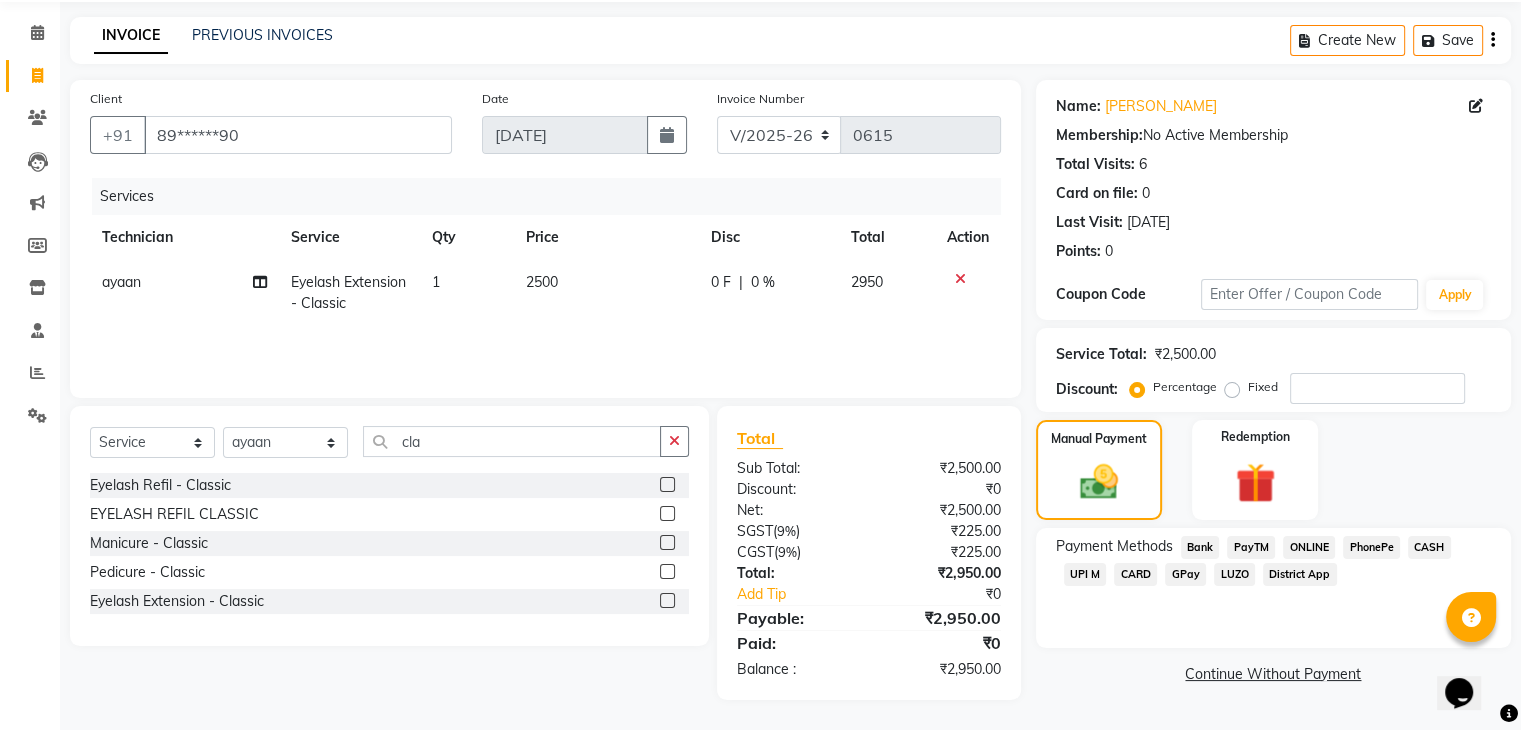 click on "ONLINE" 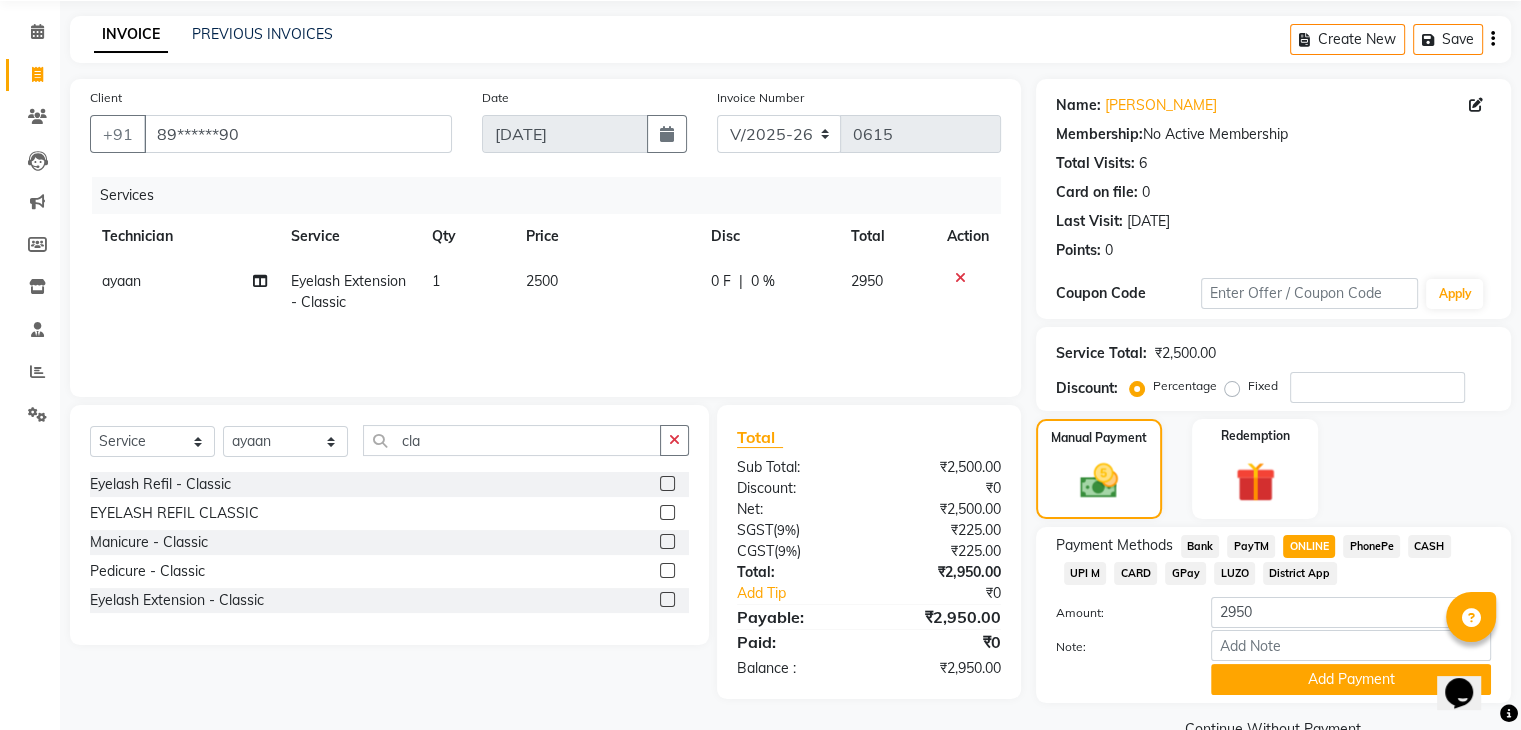 click on "Payment Methods  Bank   PayTM   ONLINE   PhonePe   CASH   UPI M   CARD   GPay   LUZO   District App  Amount: 2950 Note: Add Payment" 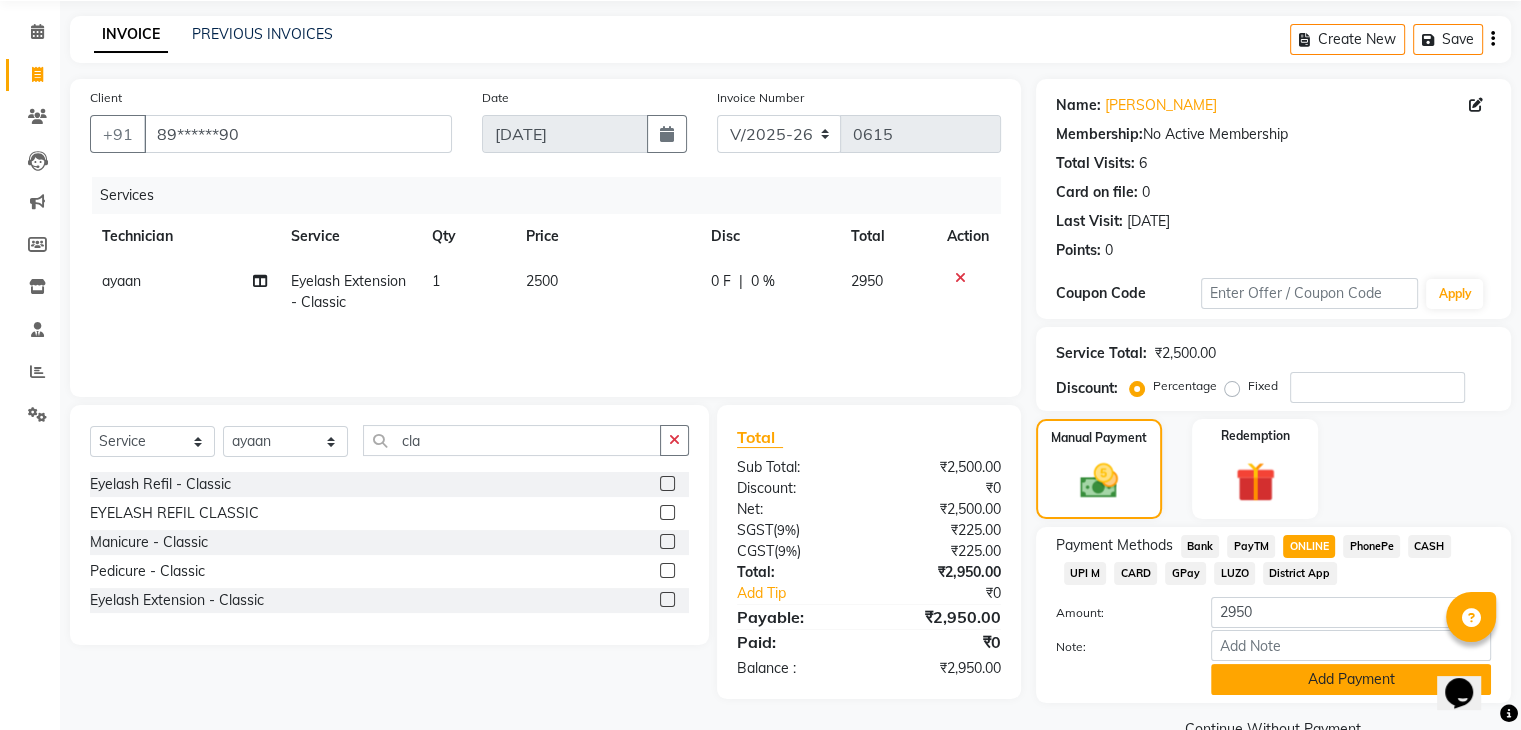 click on "Add Payment" 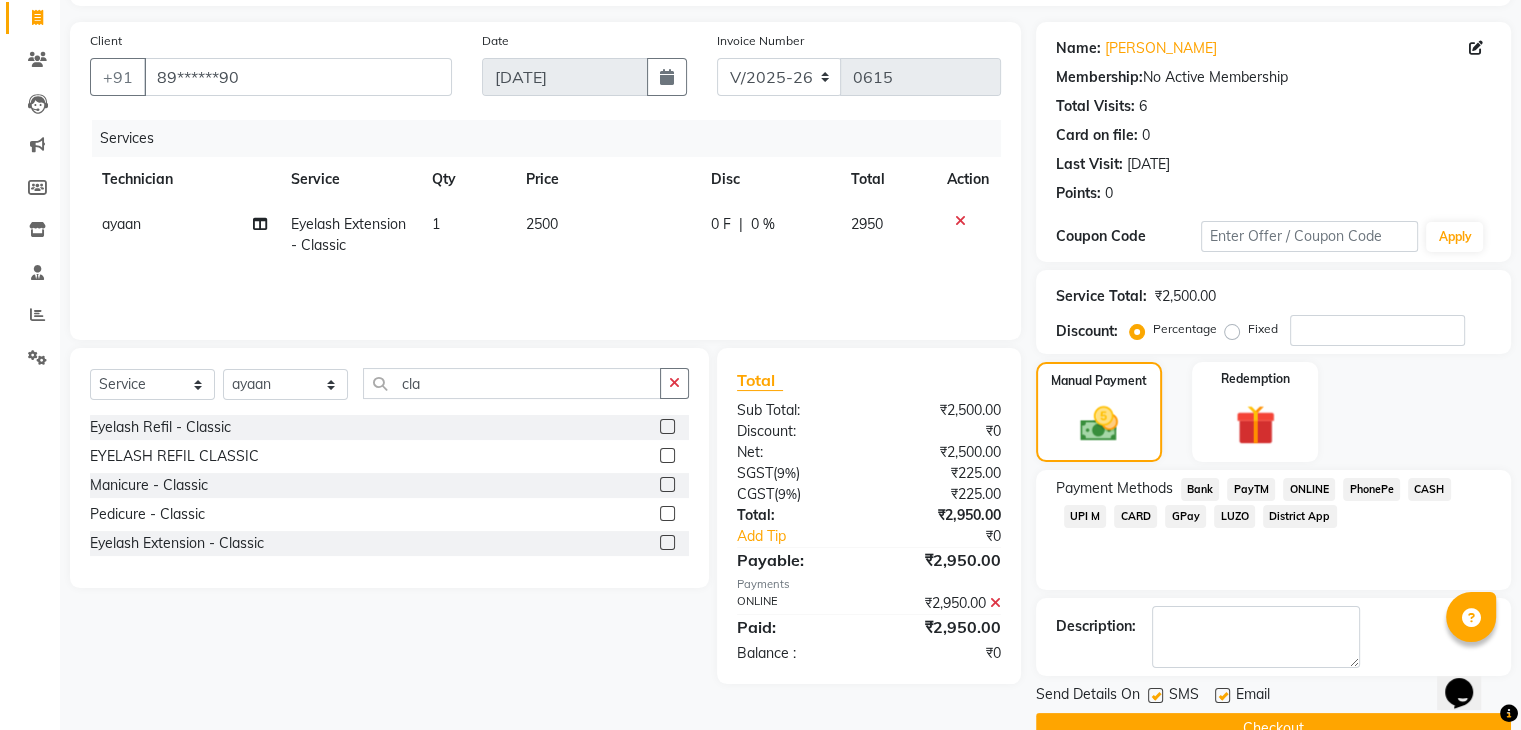 scroll, scrollTop: 171, scrollLeft: 0, axis: vertical 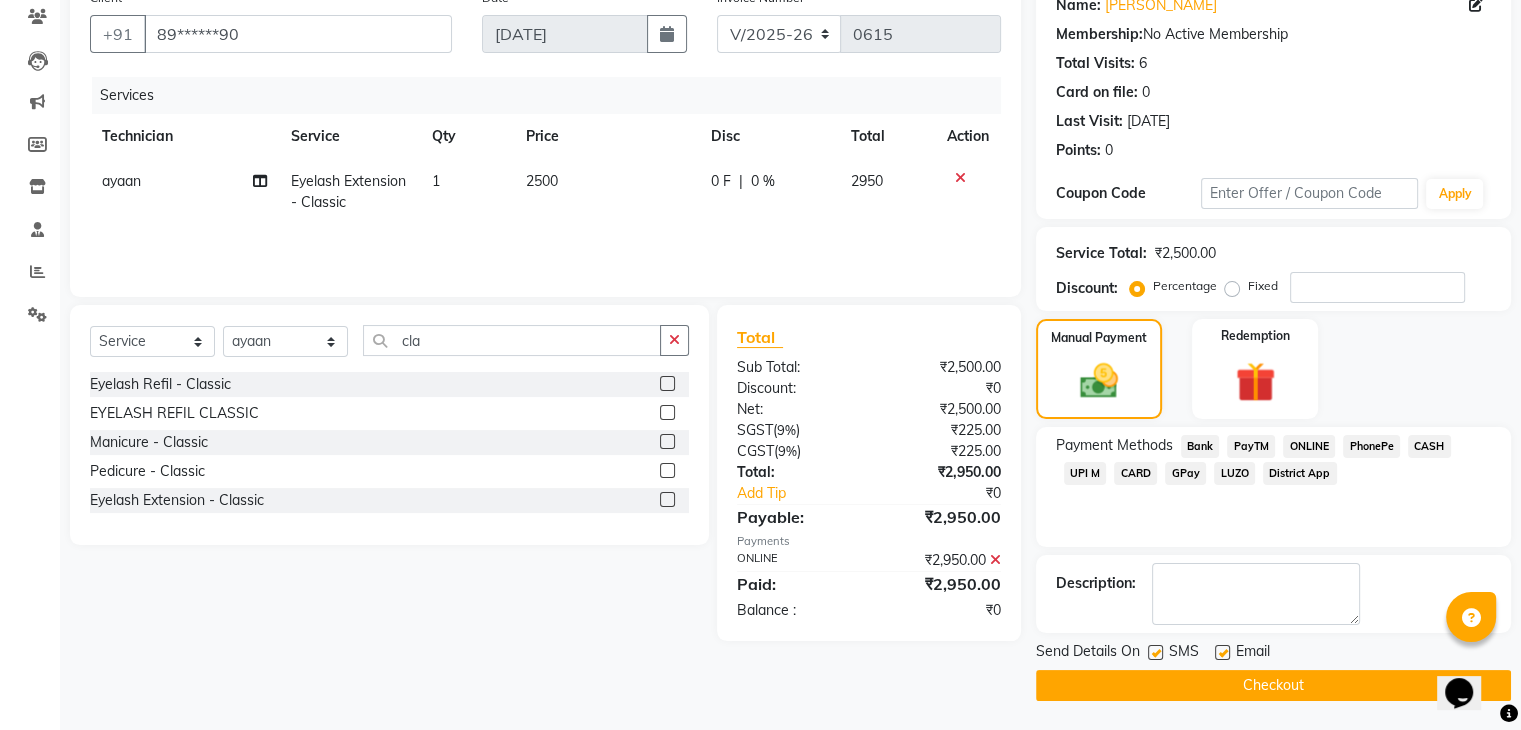 click on "Checkout" 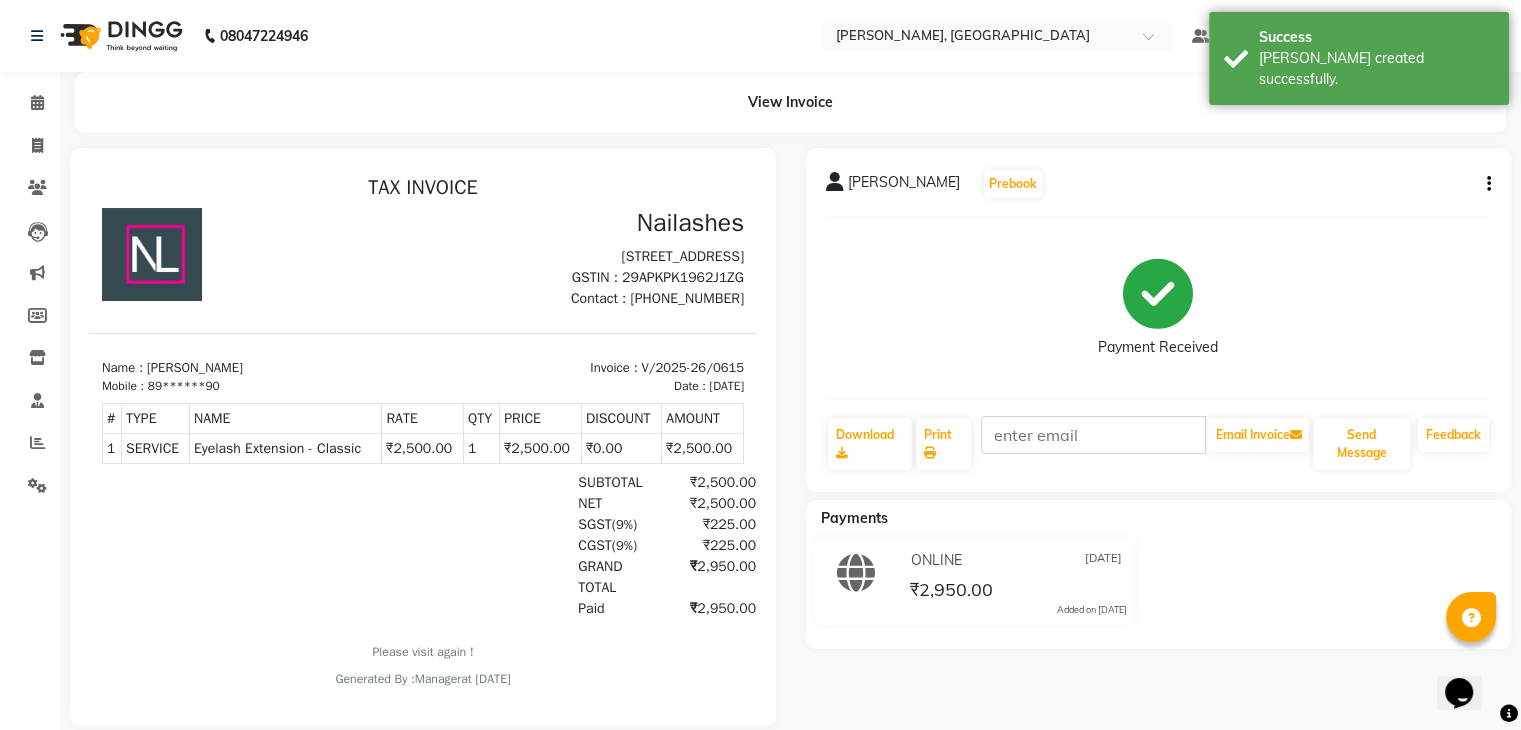 scroll, scrollTop: 0, scrollLeft: 0, axis: both 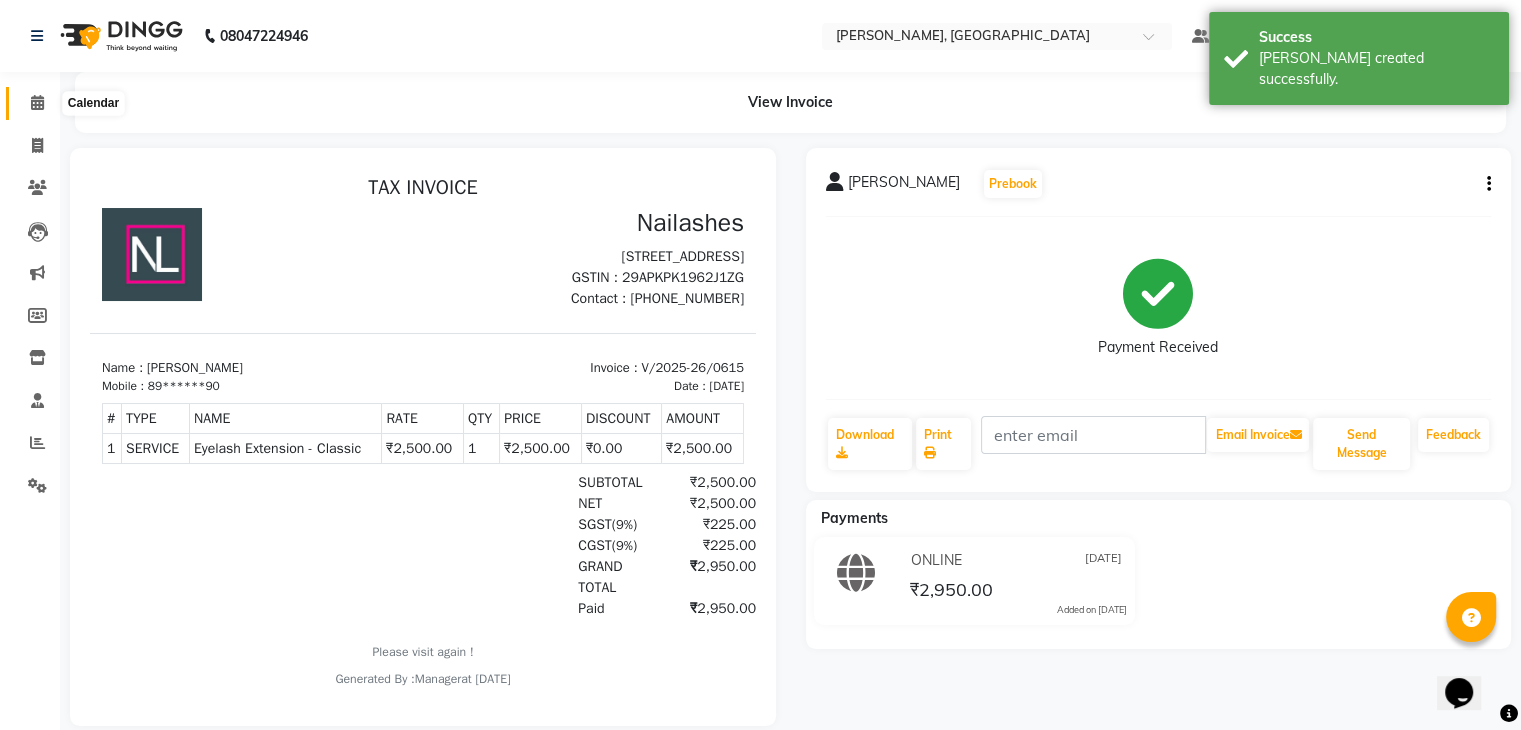 click 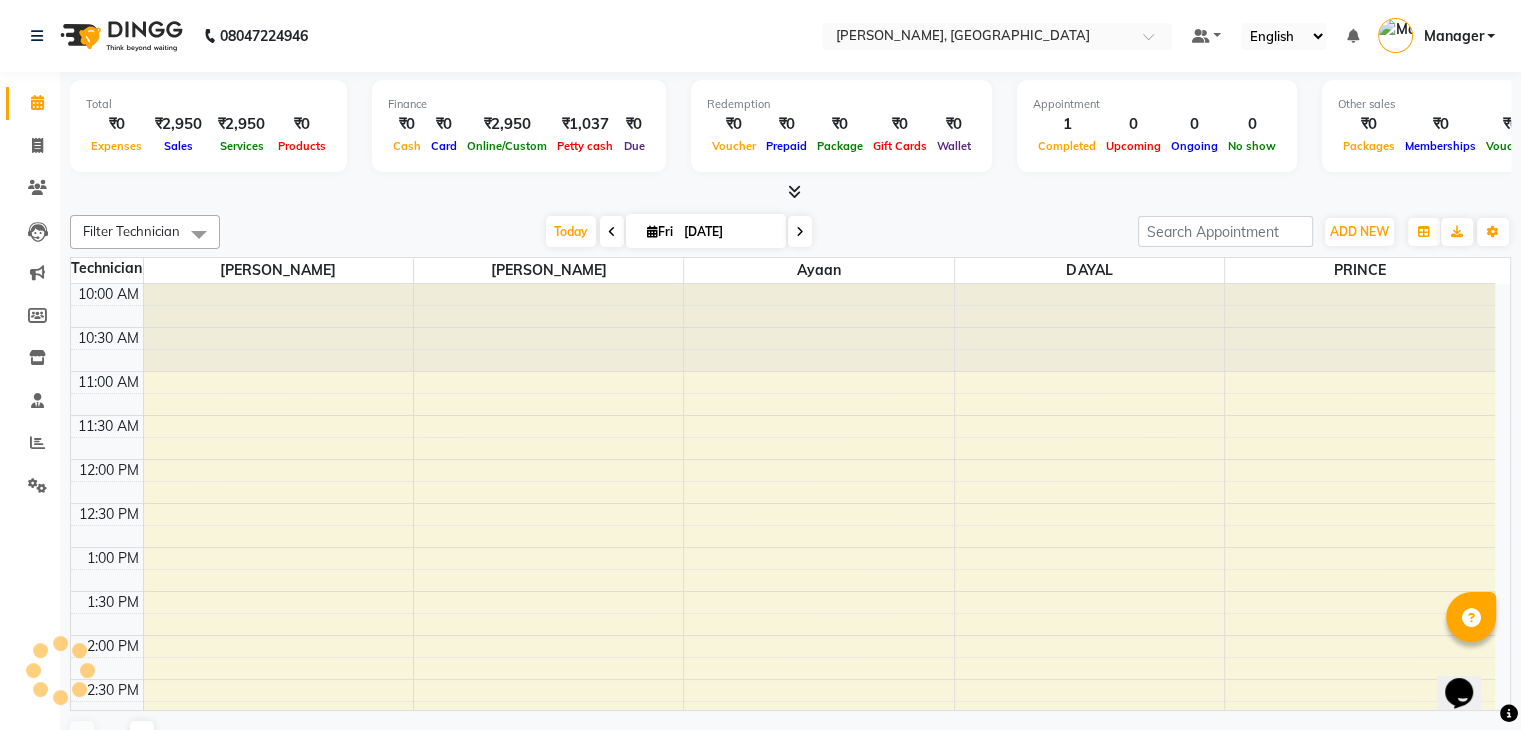 scroll, scrollTop: 524, scrollLeft: 0, axis: vertical 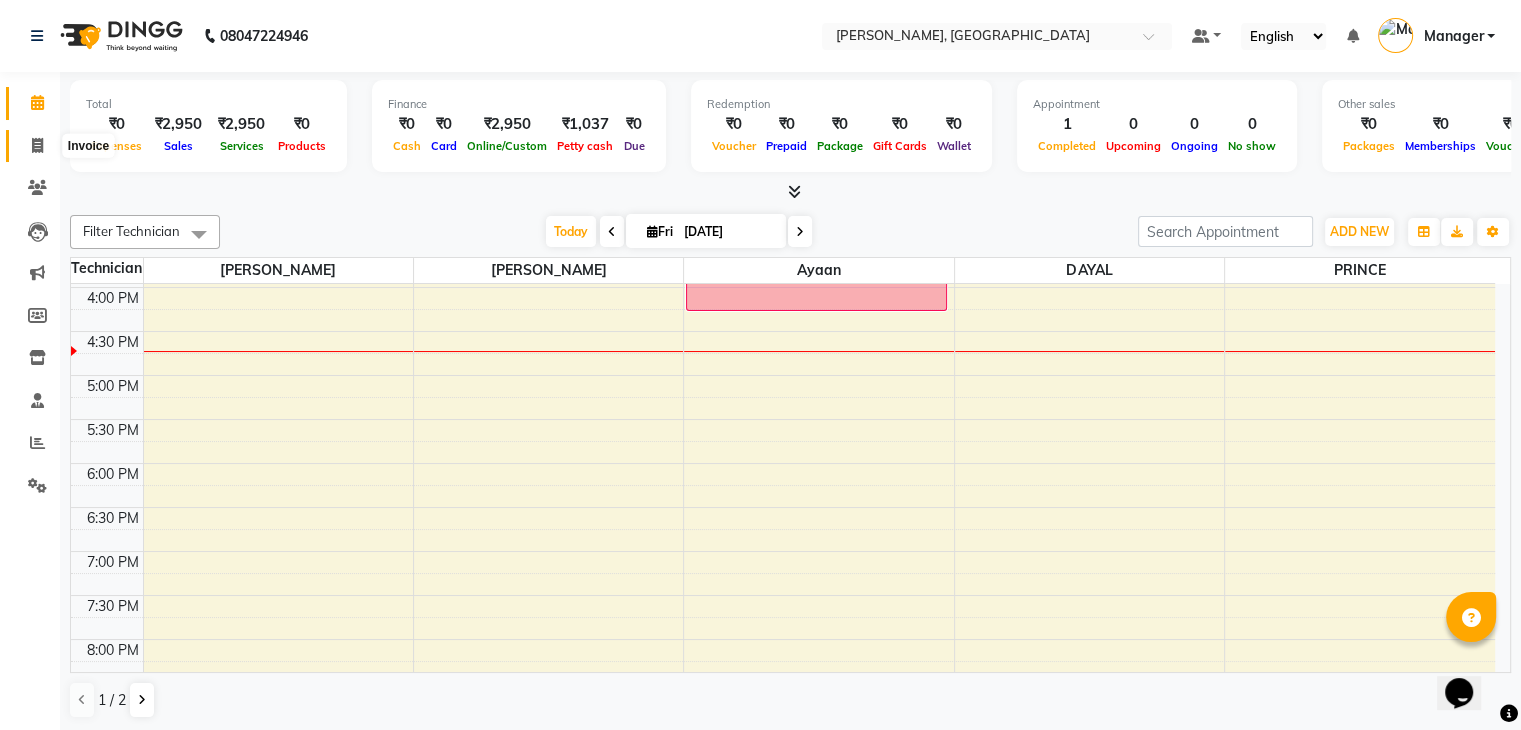 click 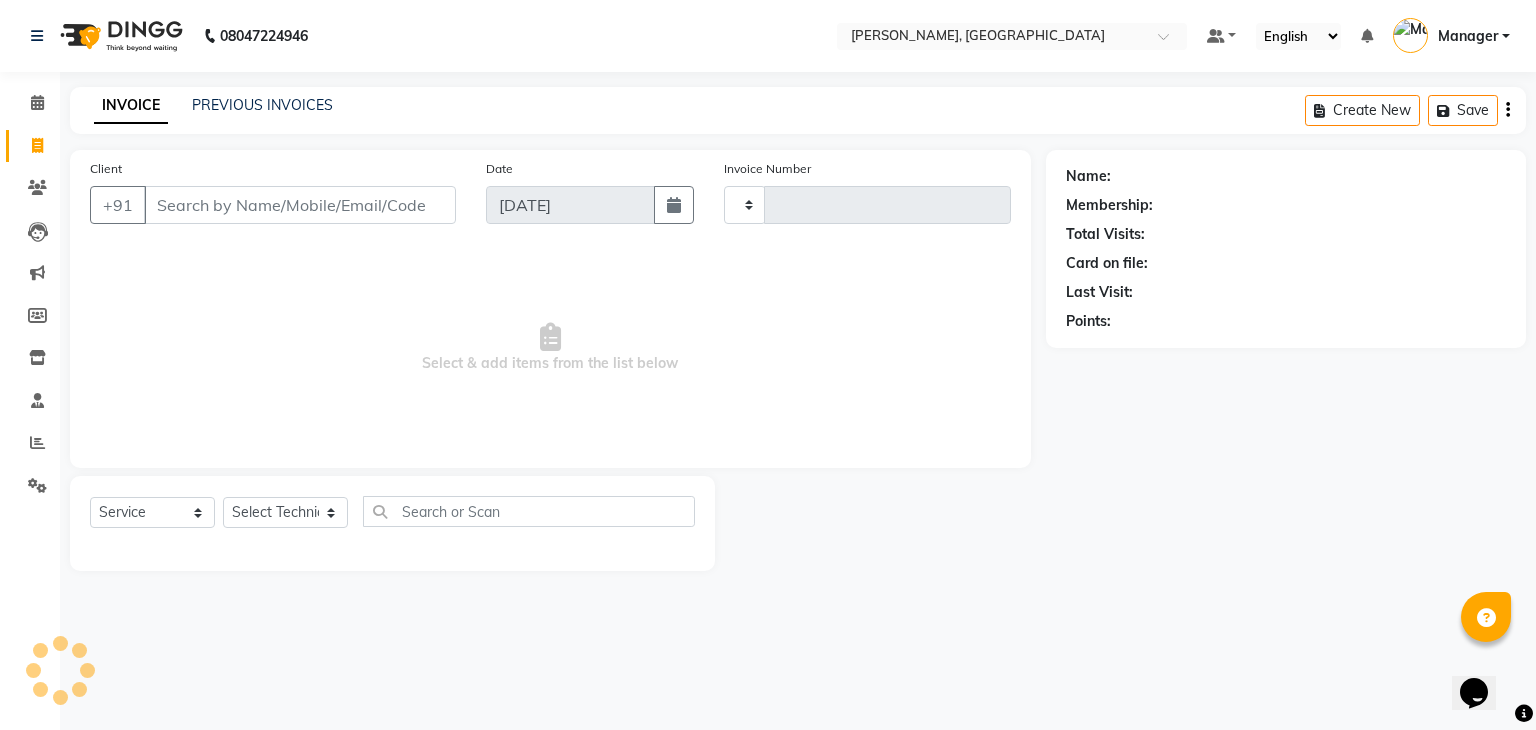 type on "0616" 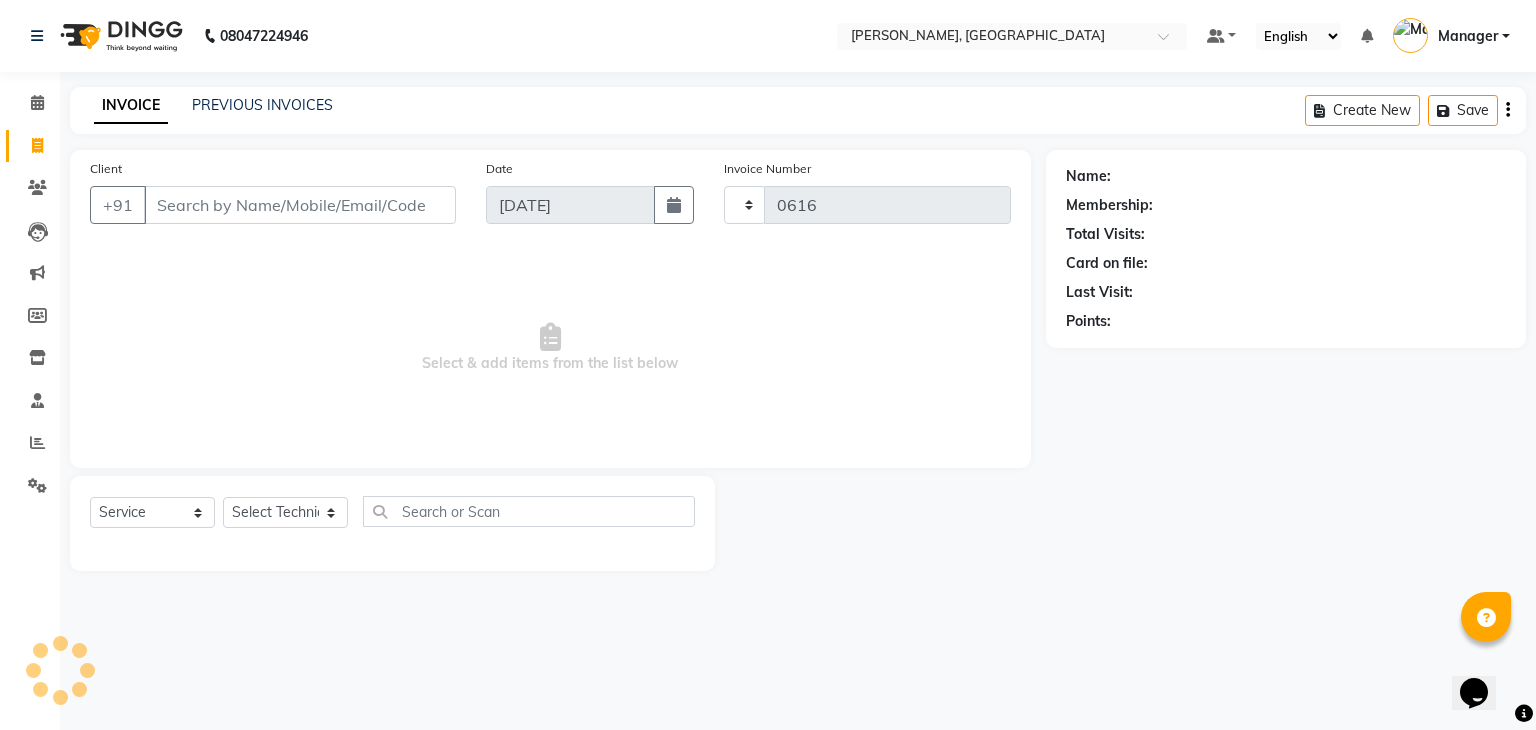 select on "4495" 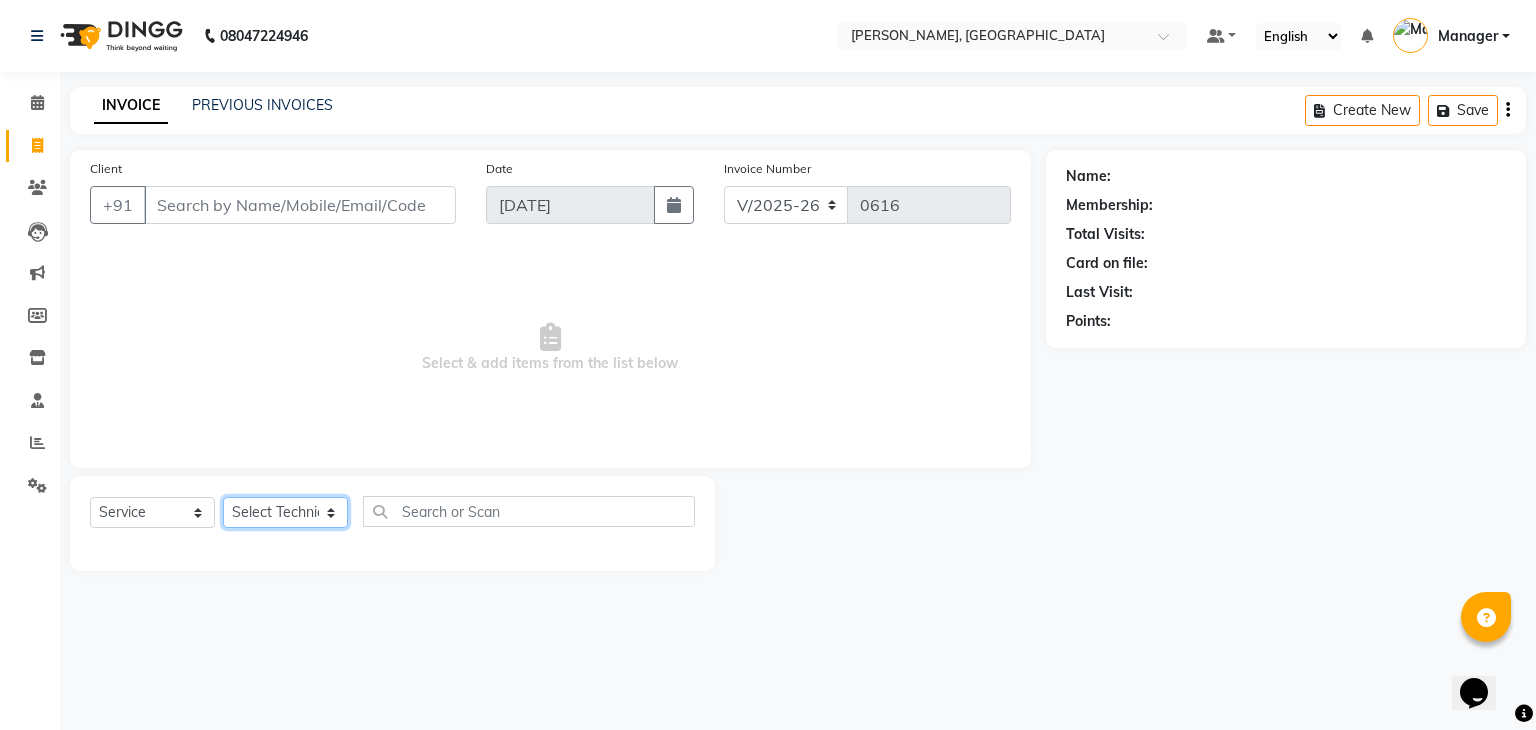 click on "Select Technician" 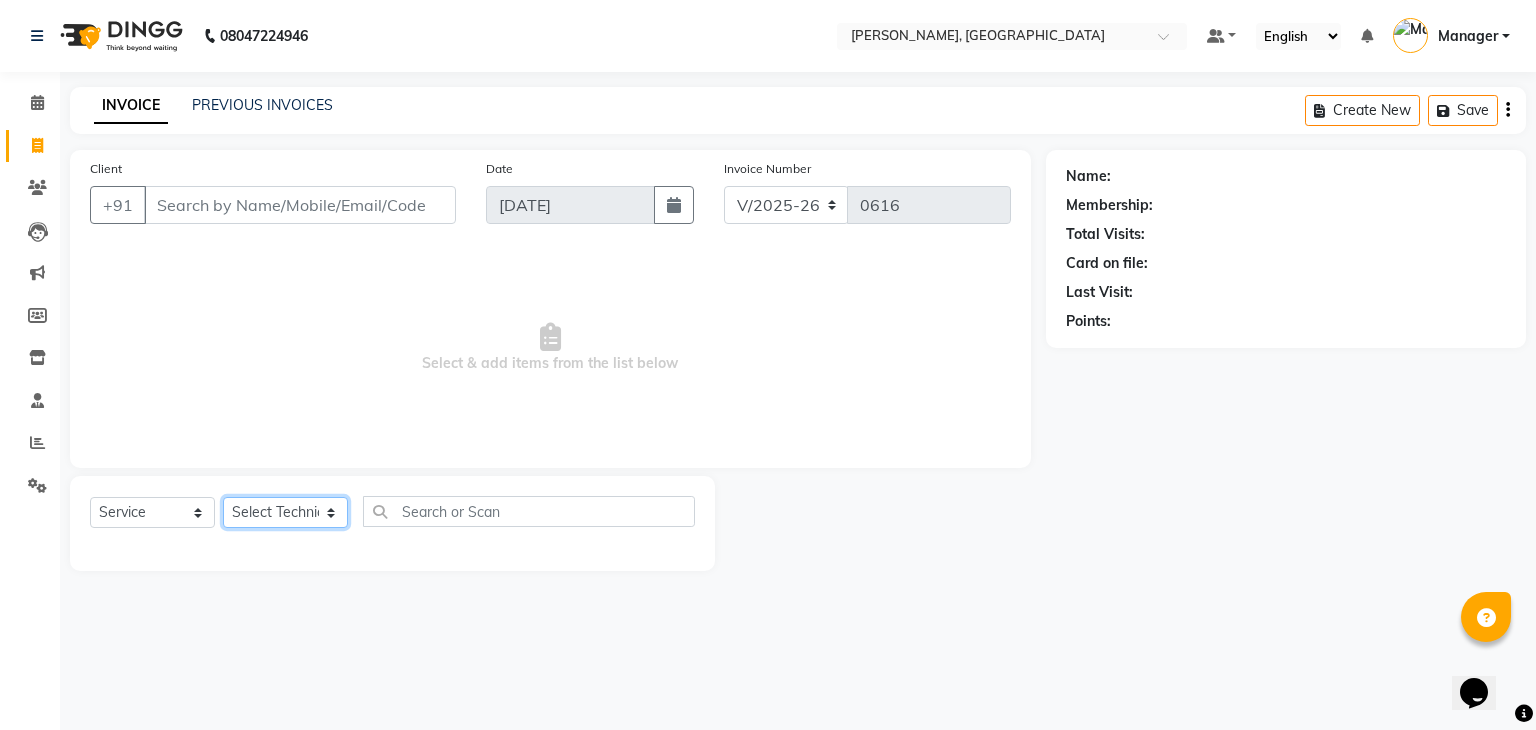 select on "83333" 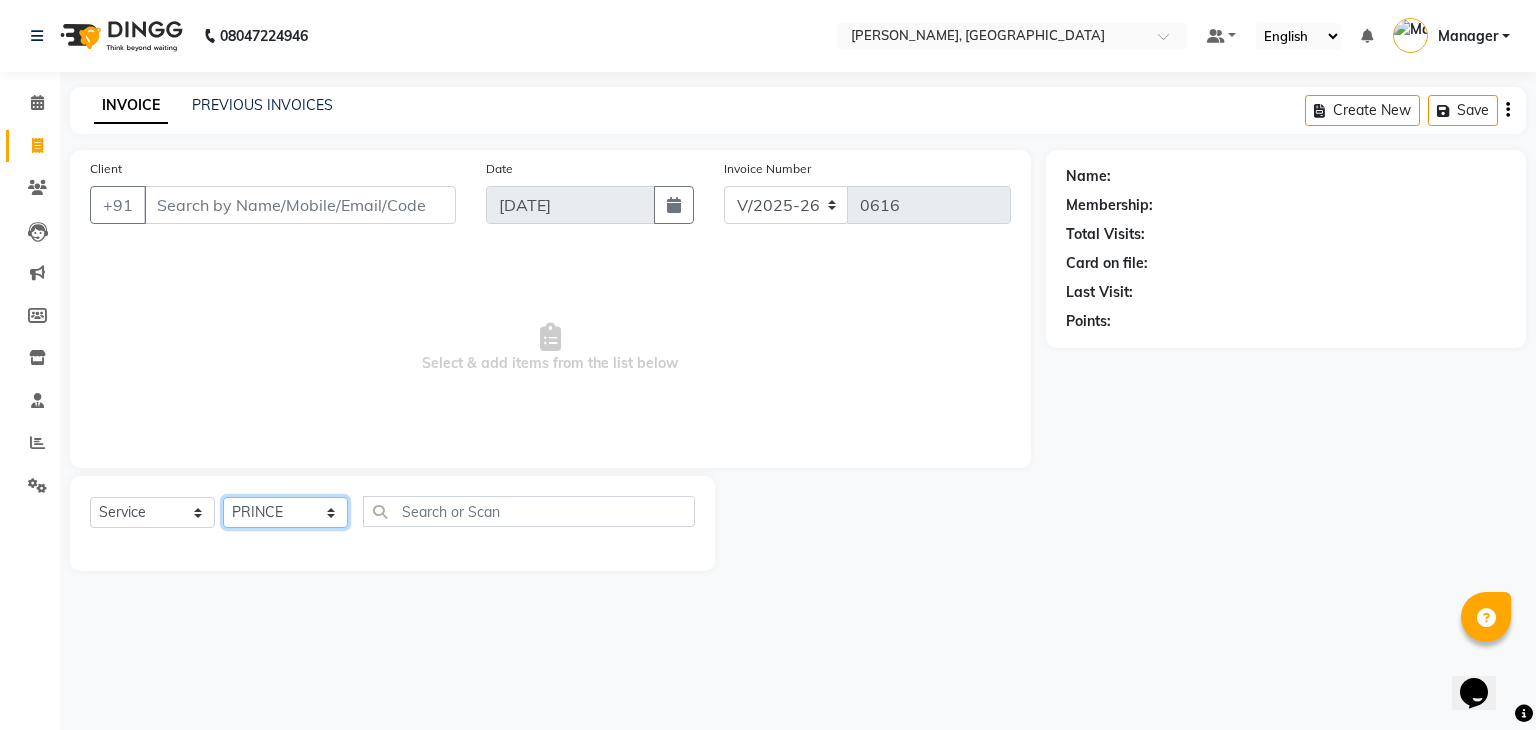 click on "Select Technician Admin [PERSON_NAME] Manager [PERSON_NAME] [PERSON_NAME]" 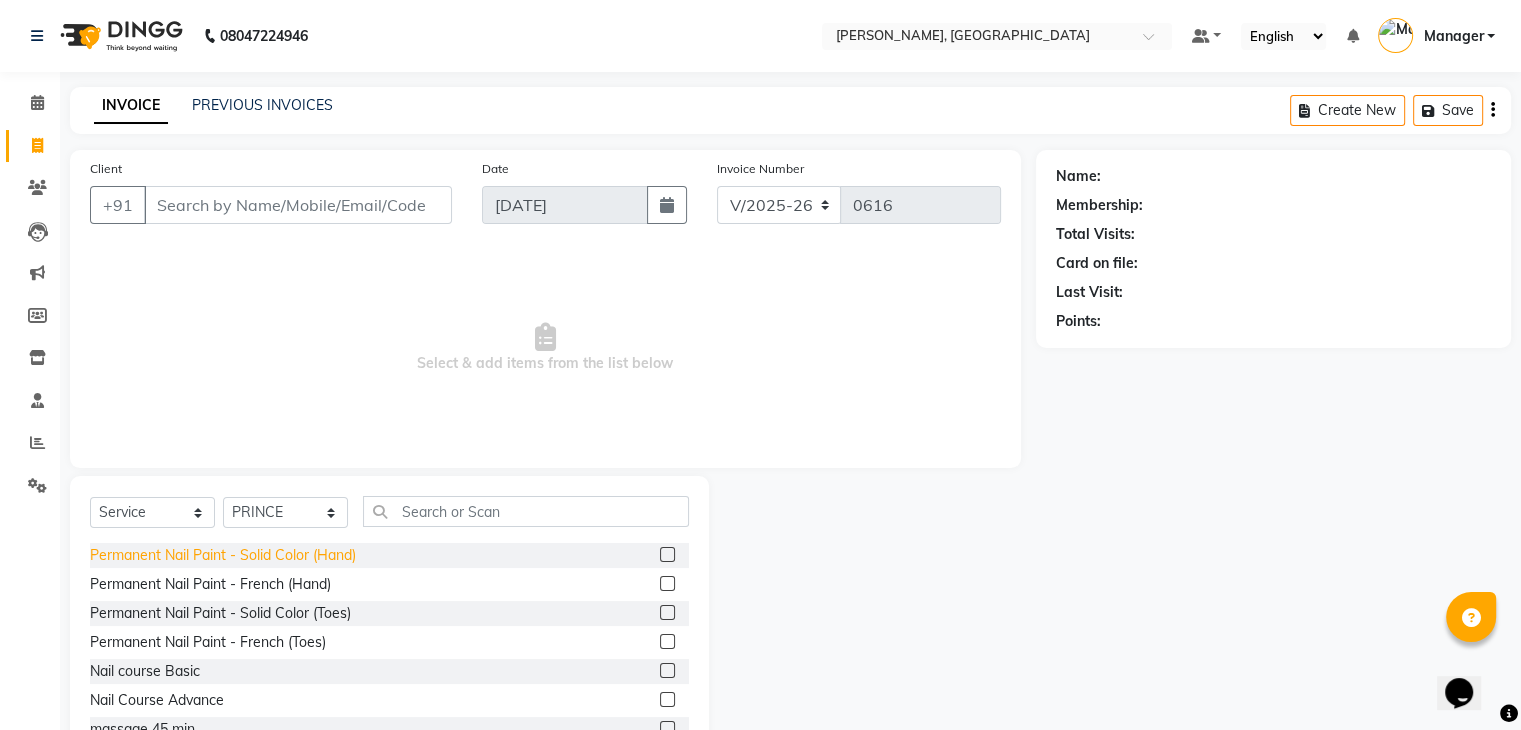 click on "Permanent Nail Paint - Solid Color (Hand)" 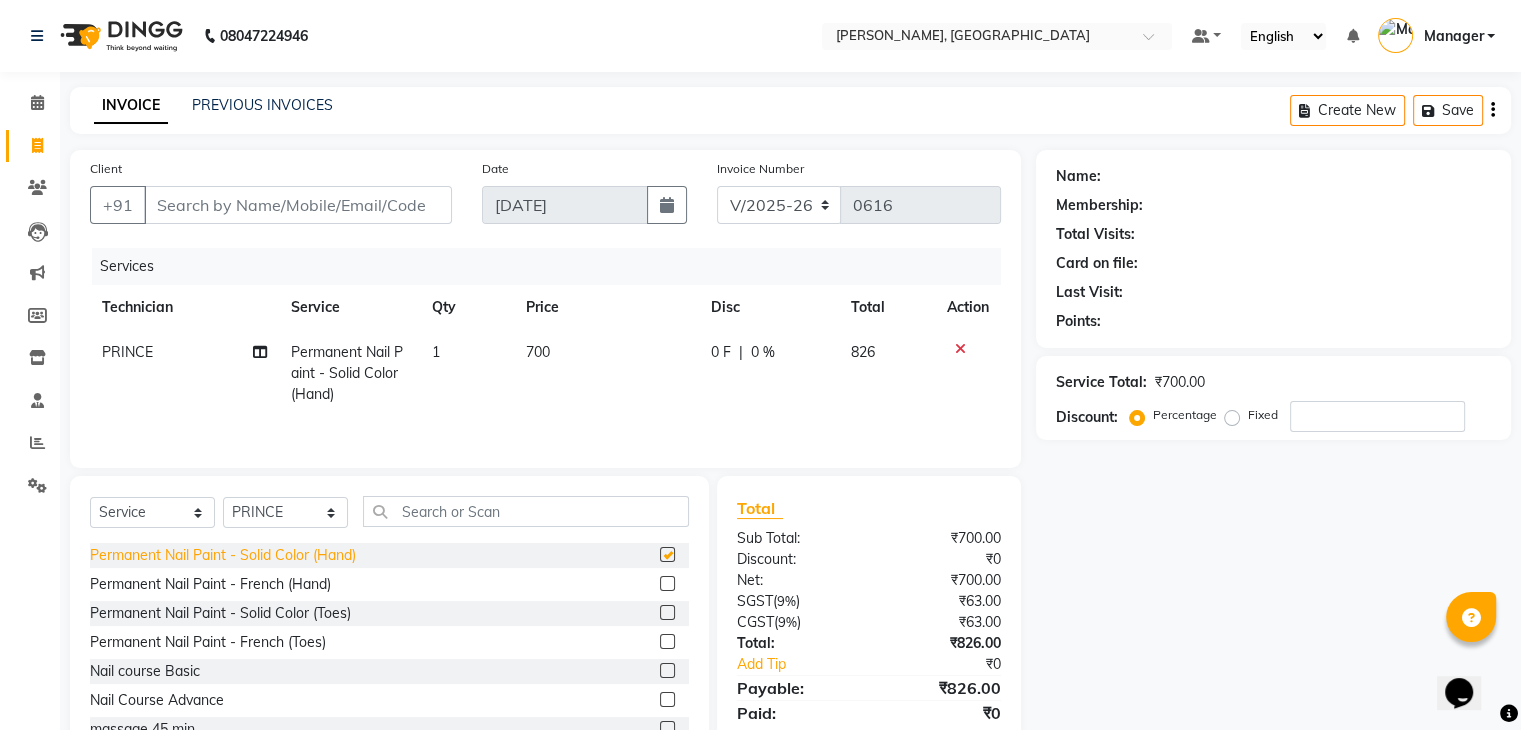checkbox on "false" 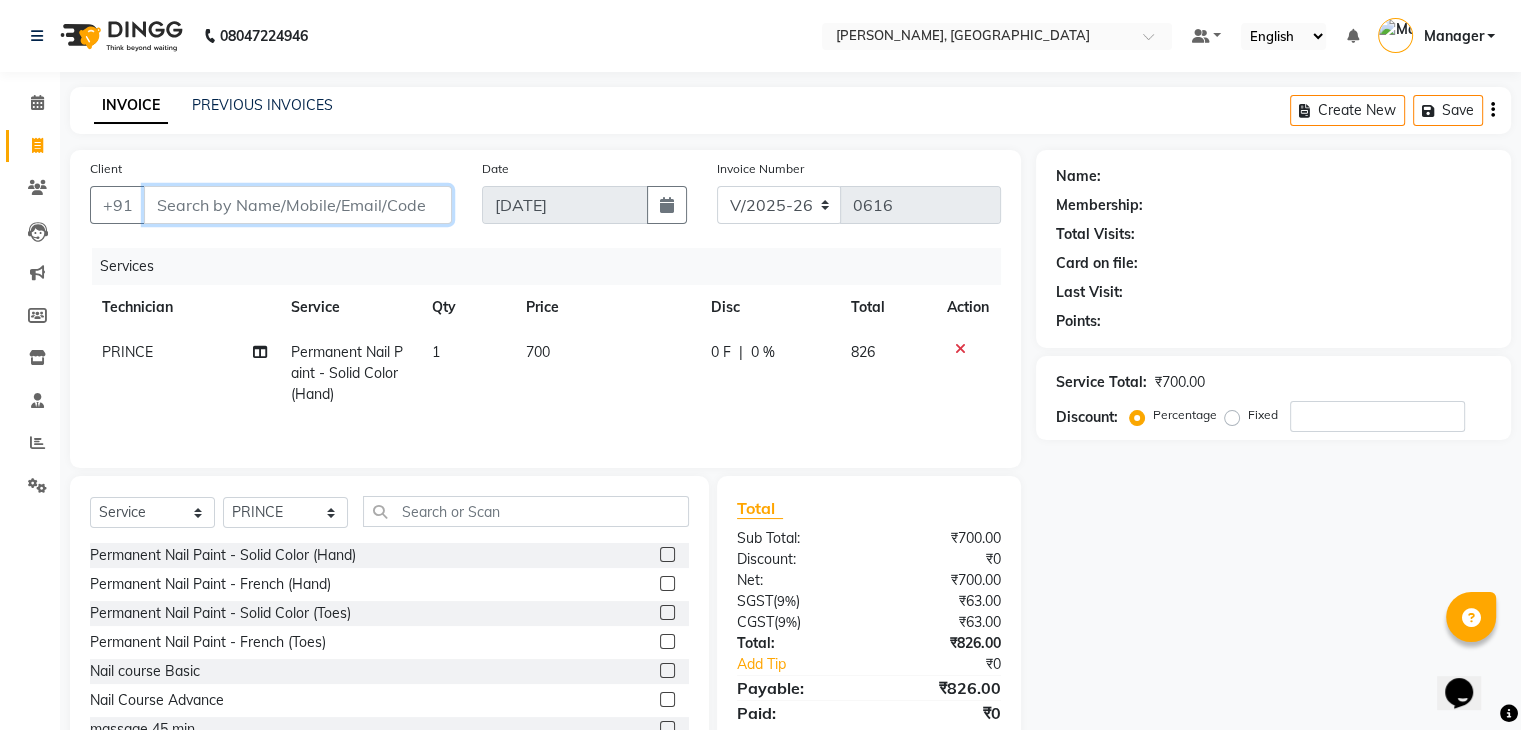click on "Client" at bounding box center (298, 205) 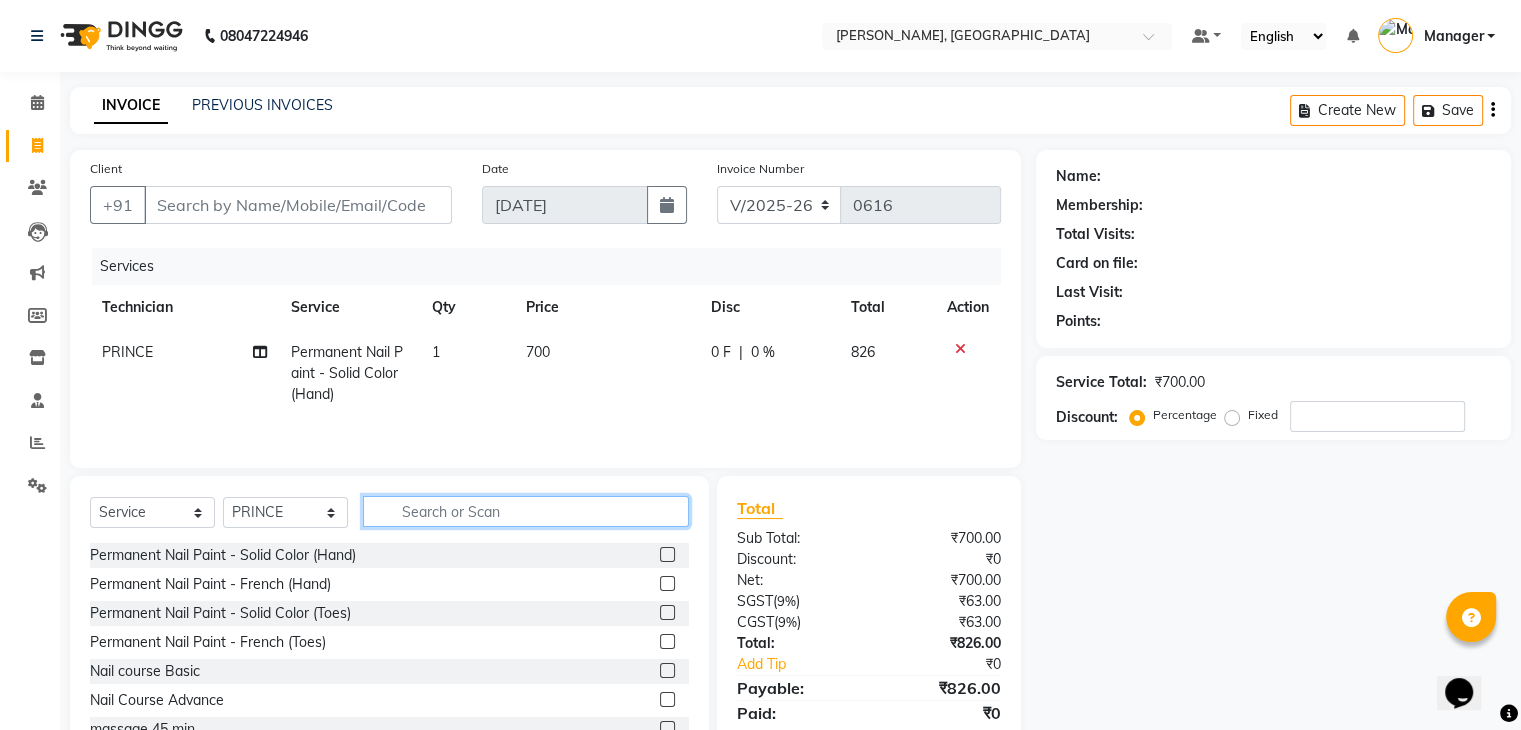 click 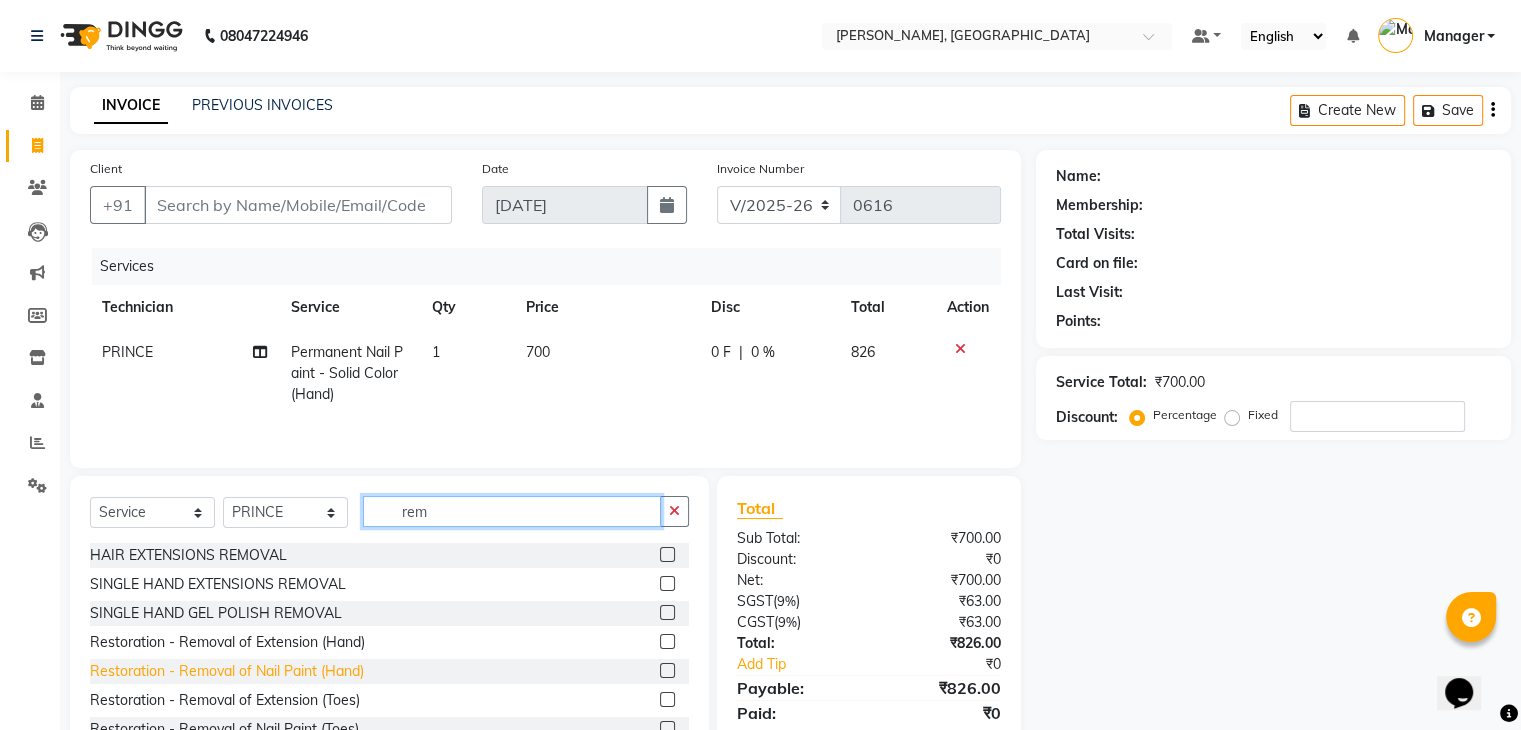 type on "rem" 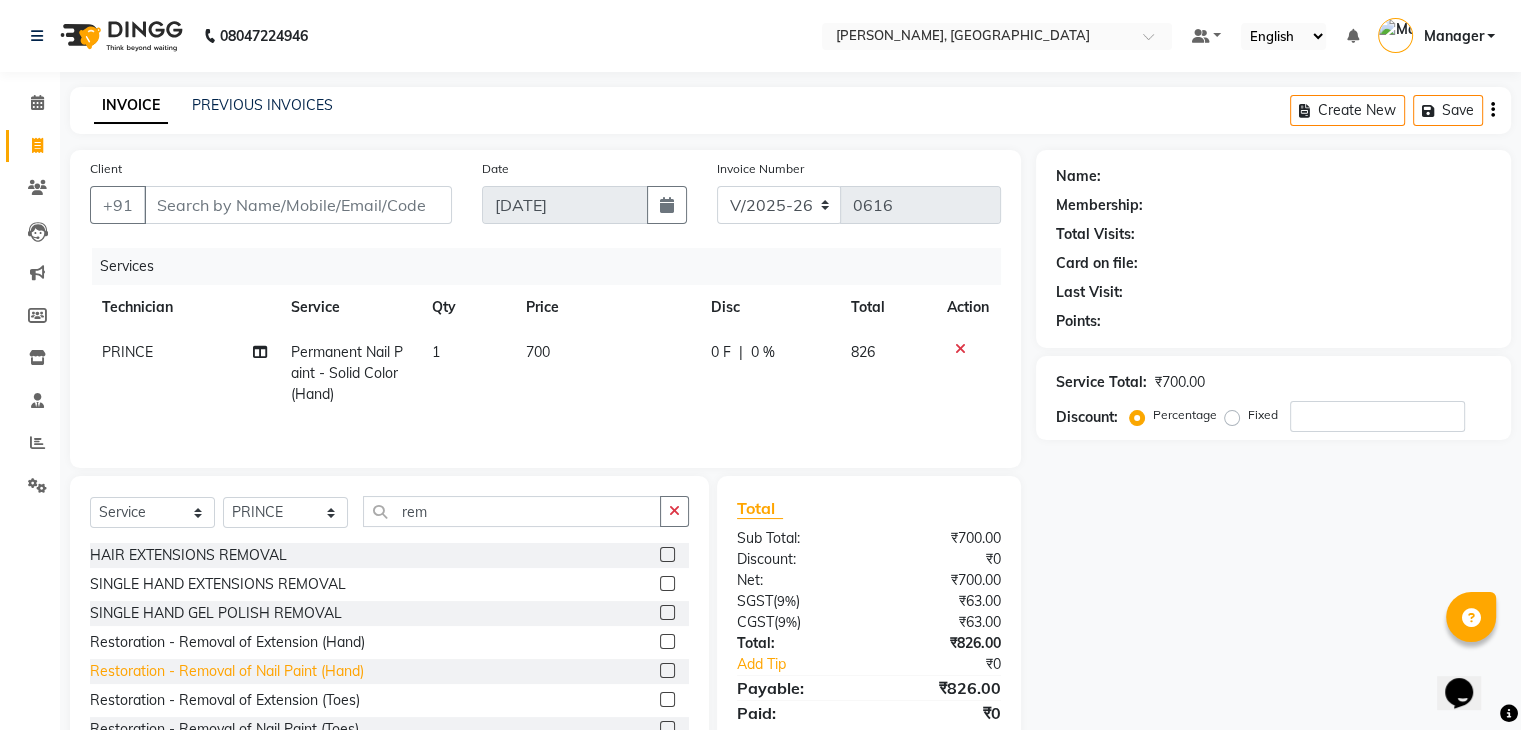 click on "Restoration - Removal of Nail Paint (Hand)" 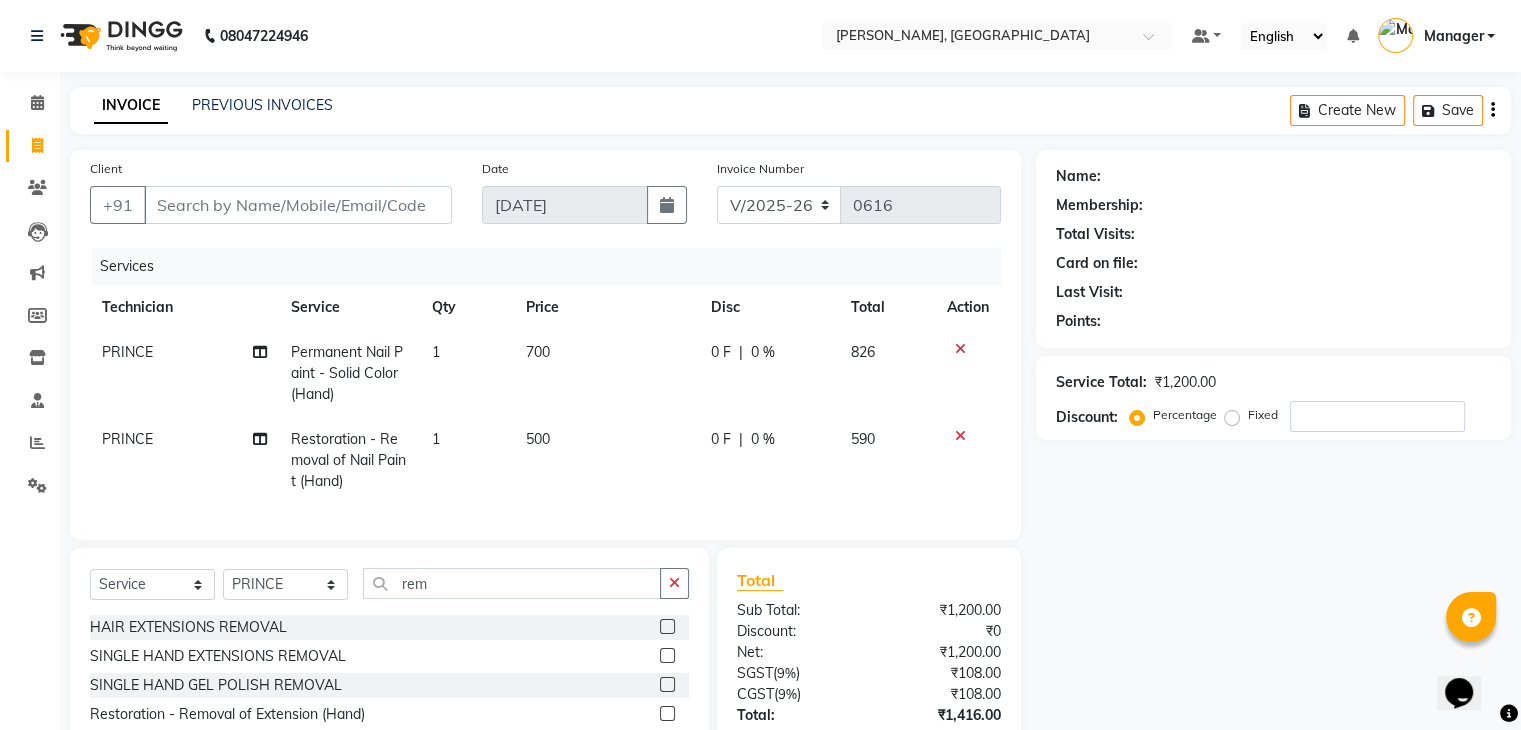 checkbox on "false" 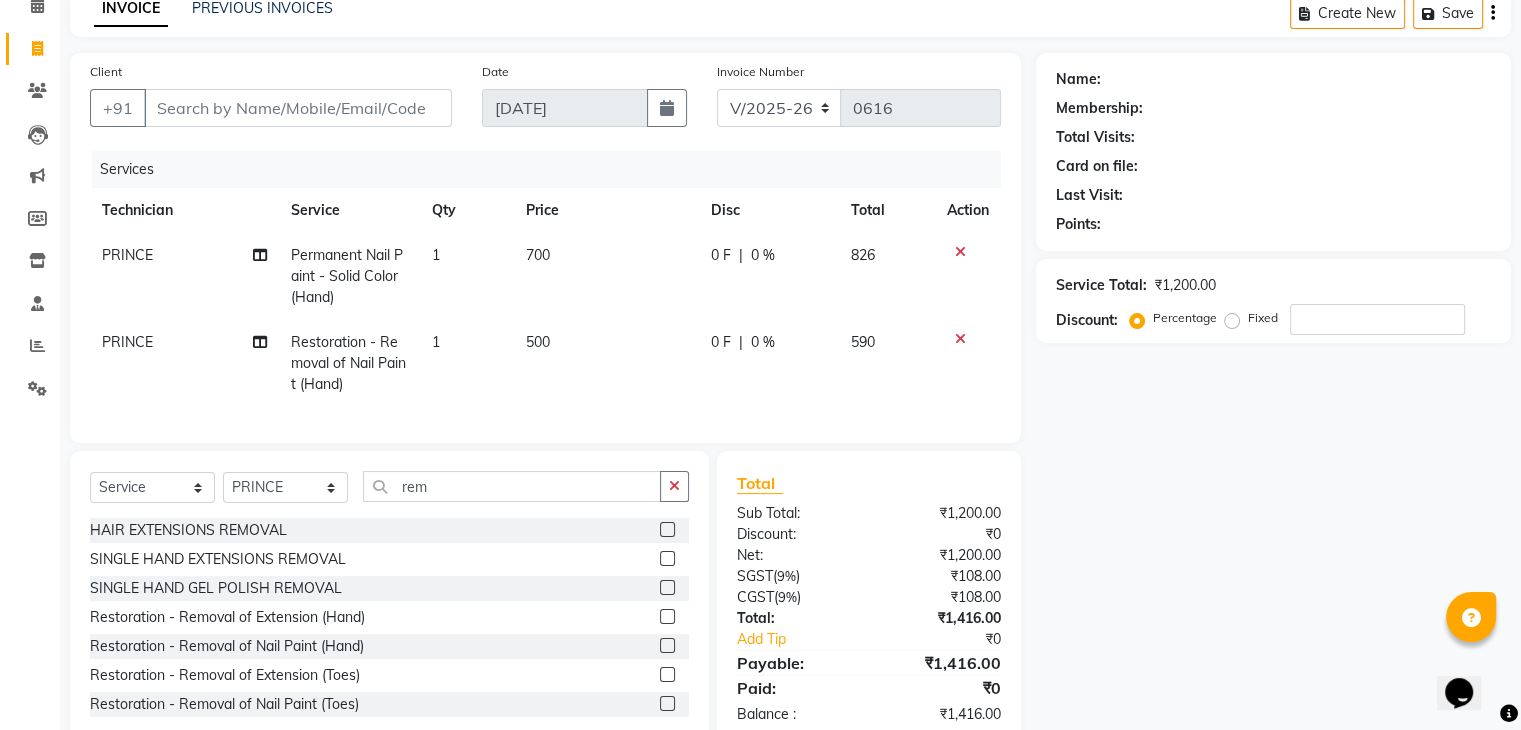 scroll, scrollTop: 159, scrollLeft: 0, axis: vertical 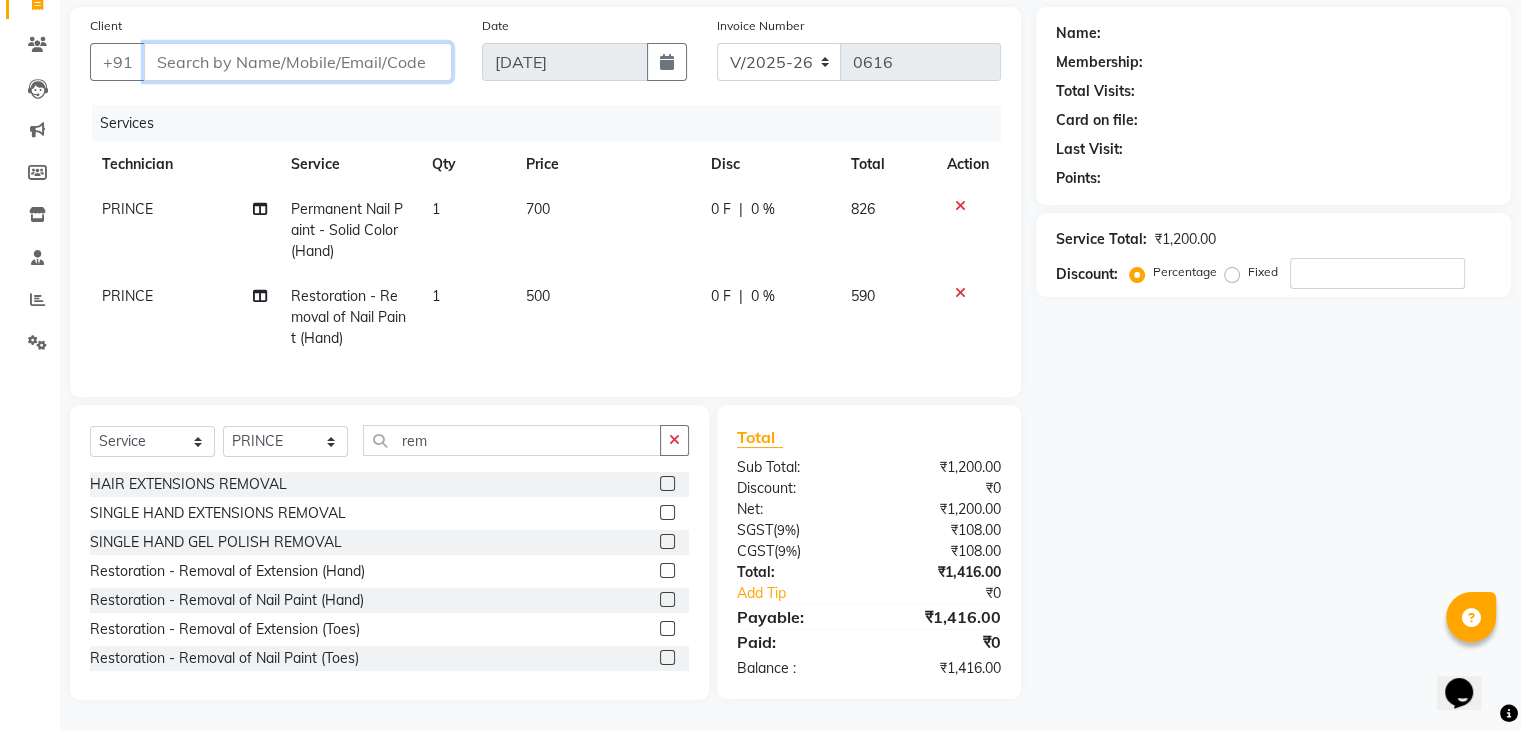 click on "Client" at bounding box center (298, 62) 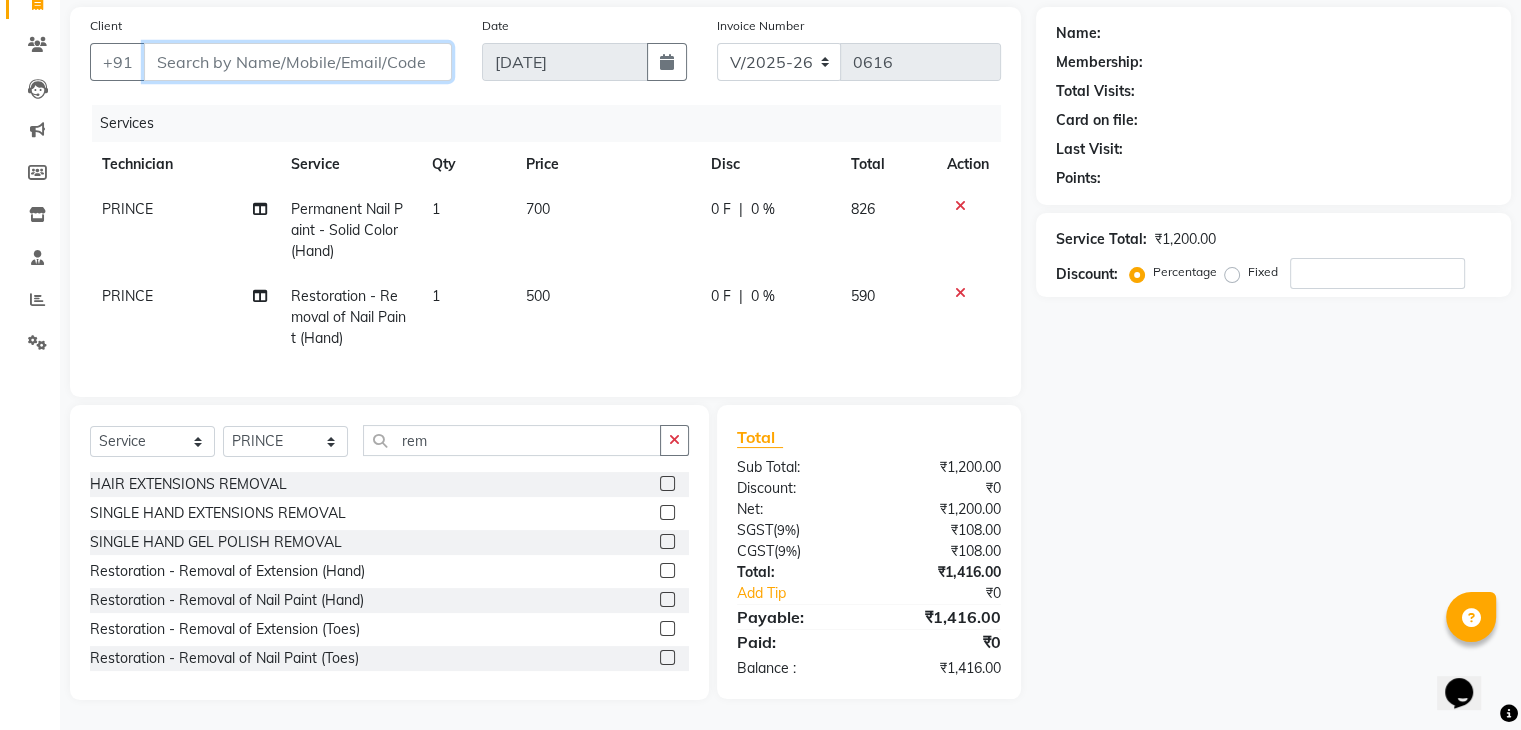 click on "Client" at bounding box center (298, 62) 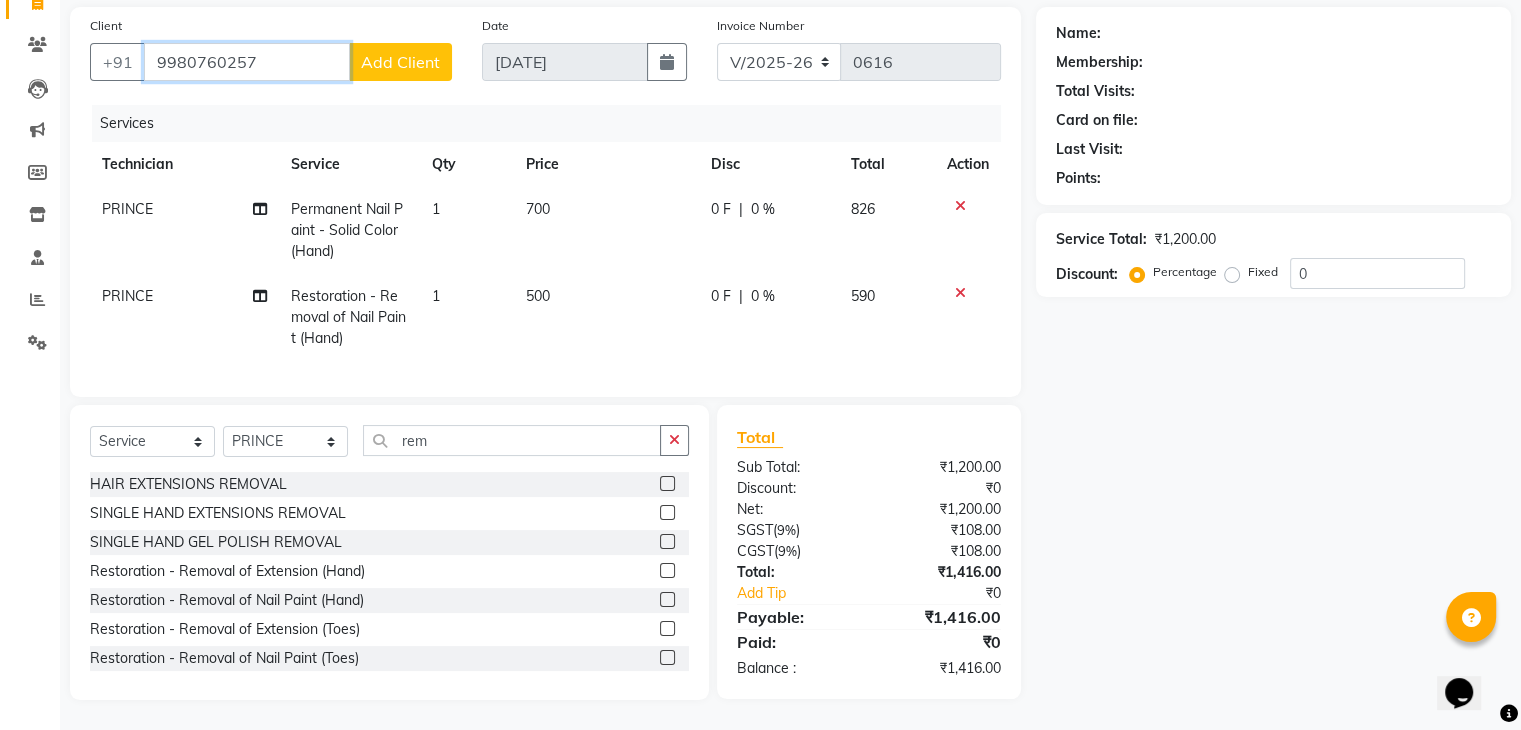 type on "9980760257" 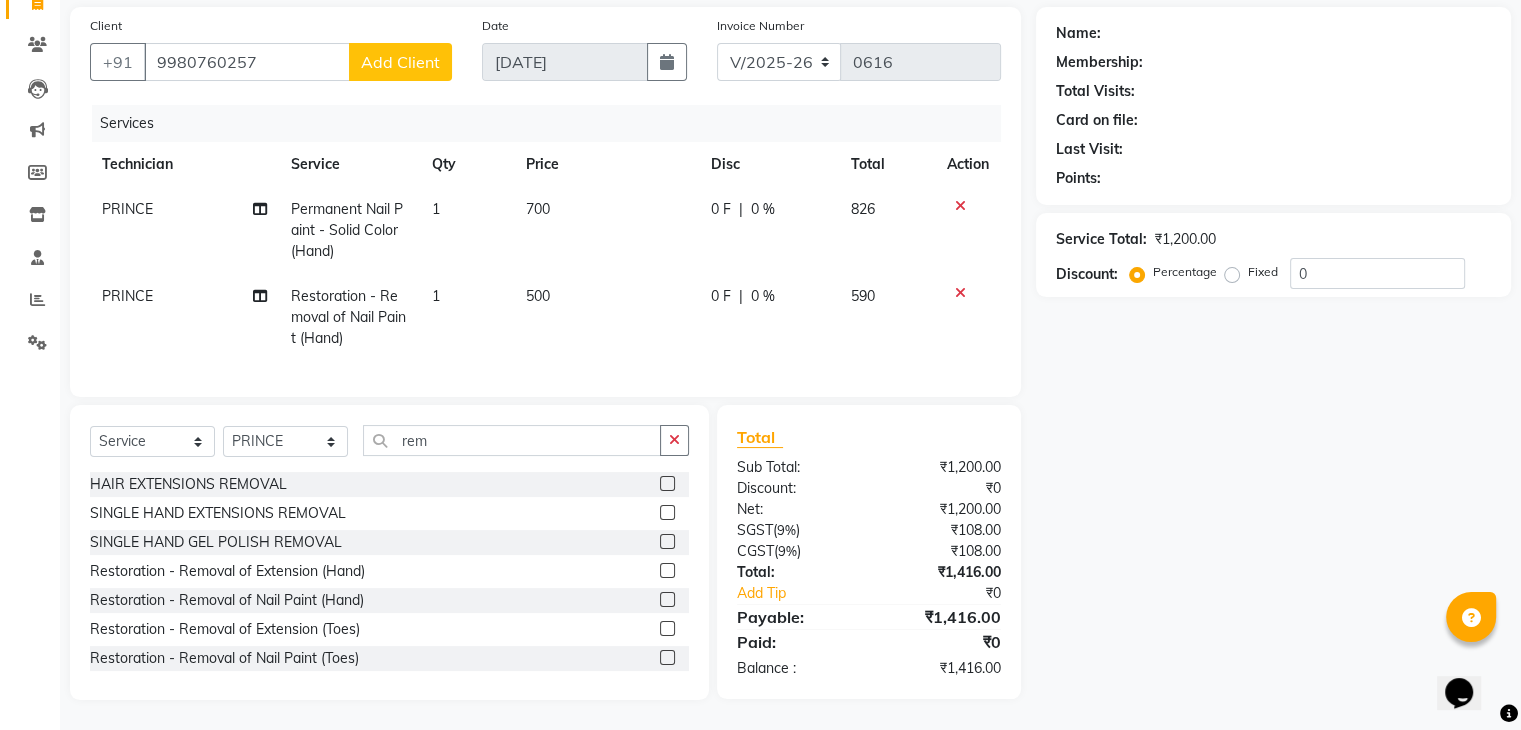 click on "Add Client" 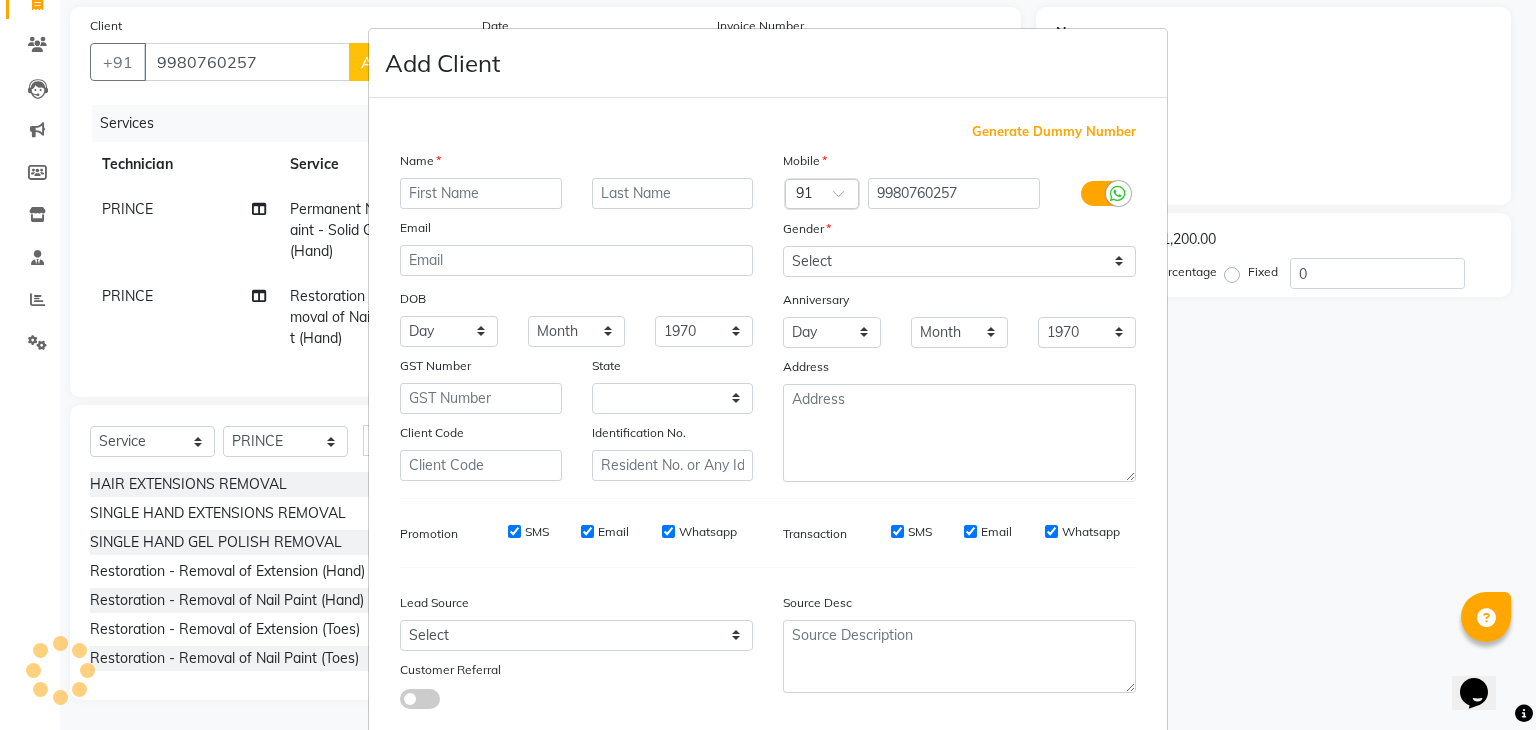 select on "21" 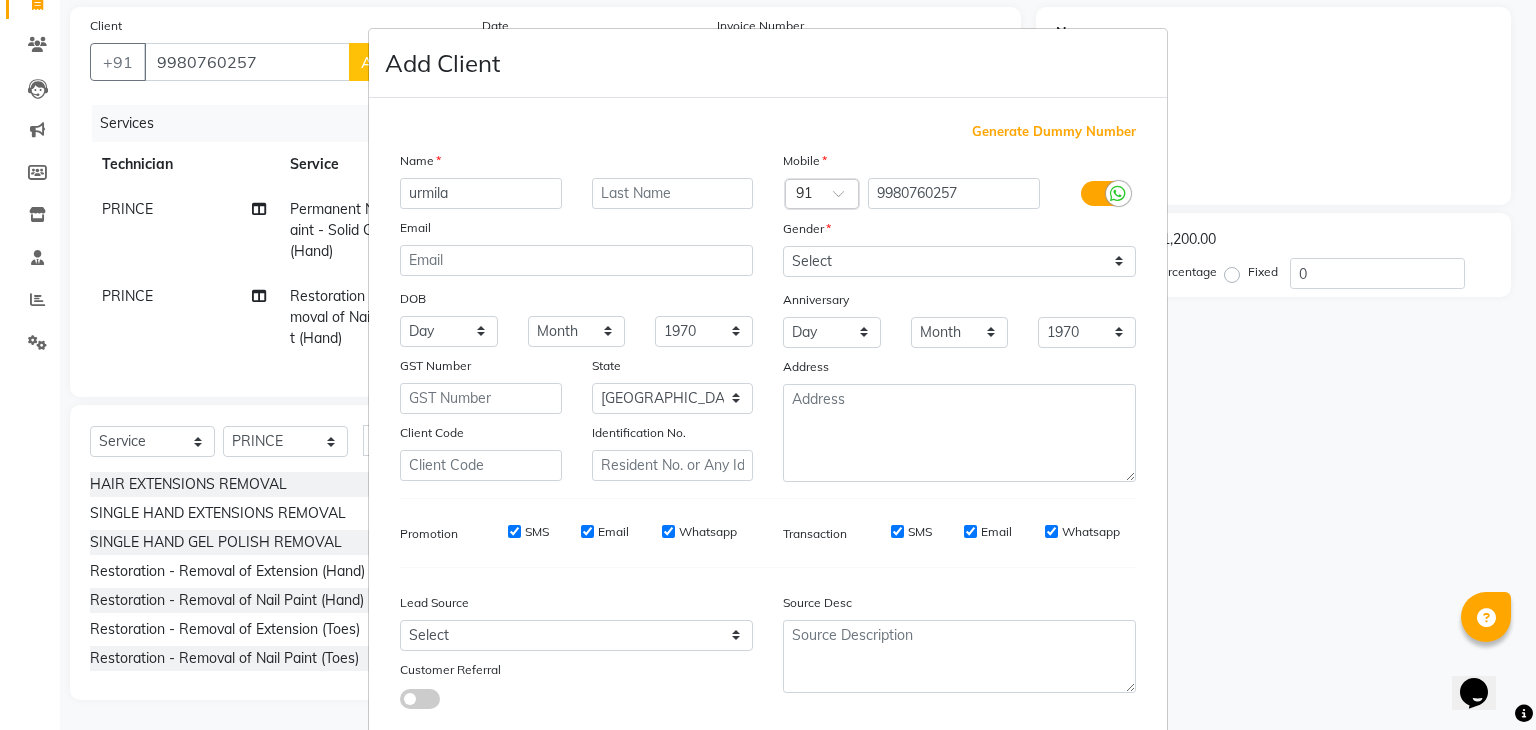 type on "urmila" 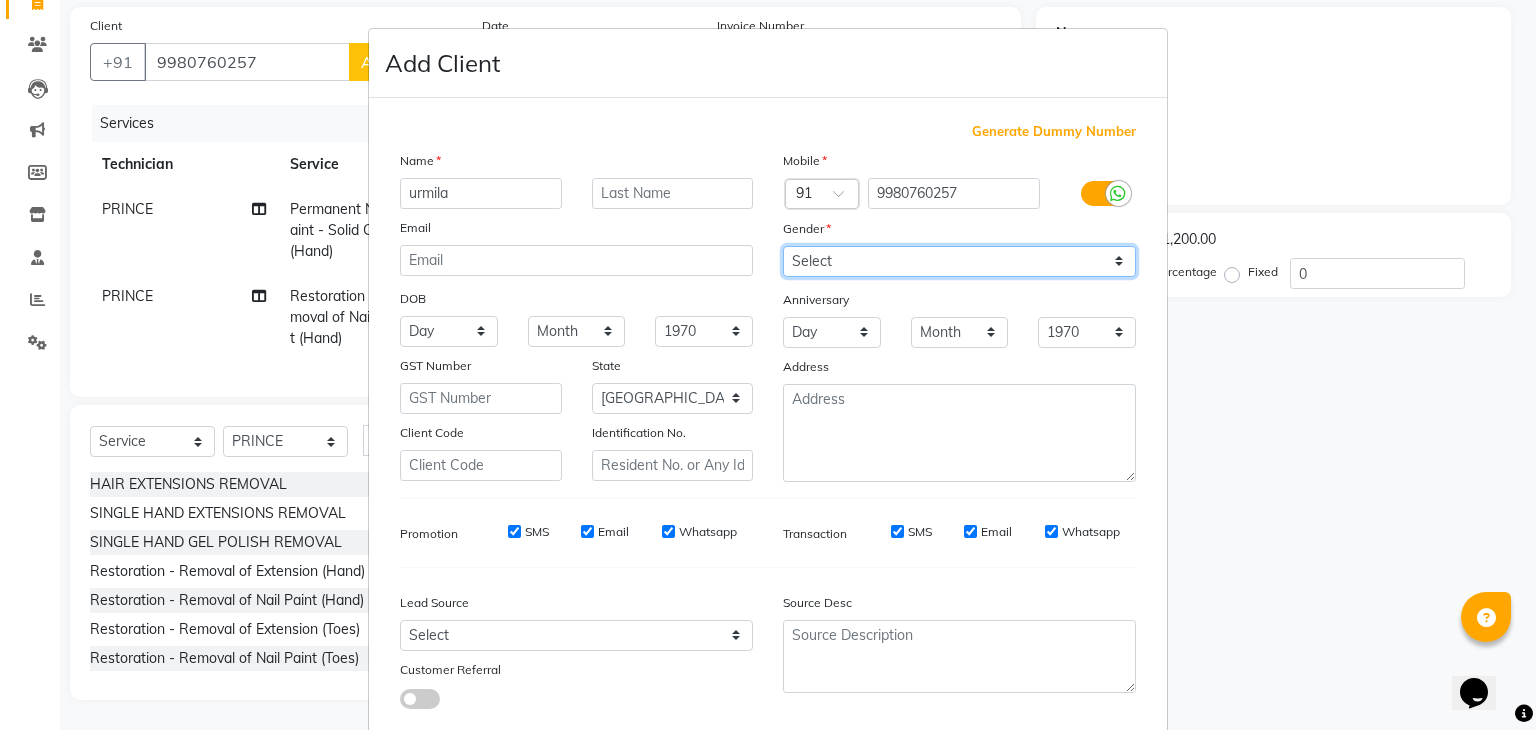 click on "Select [DEMOGRAPHIC_DATA] [DEMOGRAPHIC_DATA] Other Prefer Not To Say" at bounding box center (959, 261) 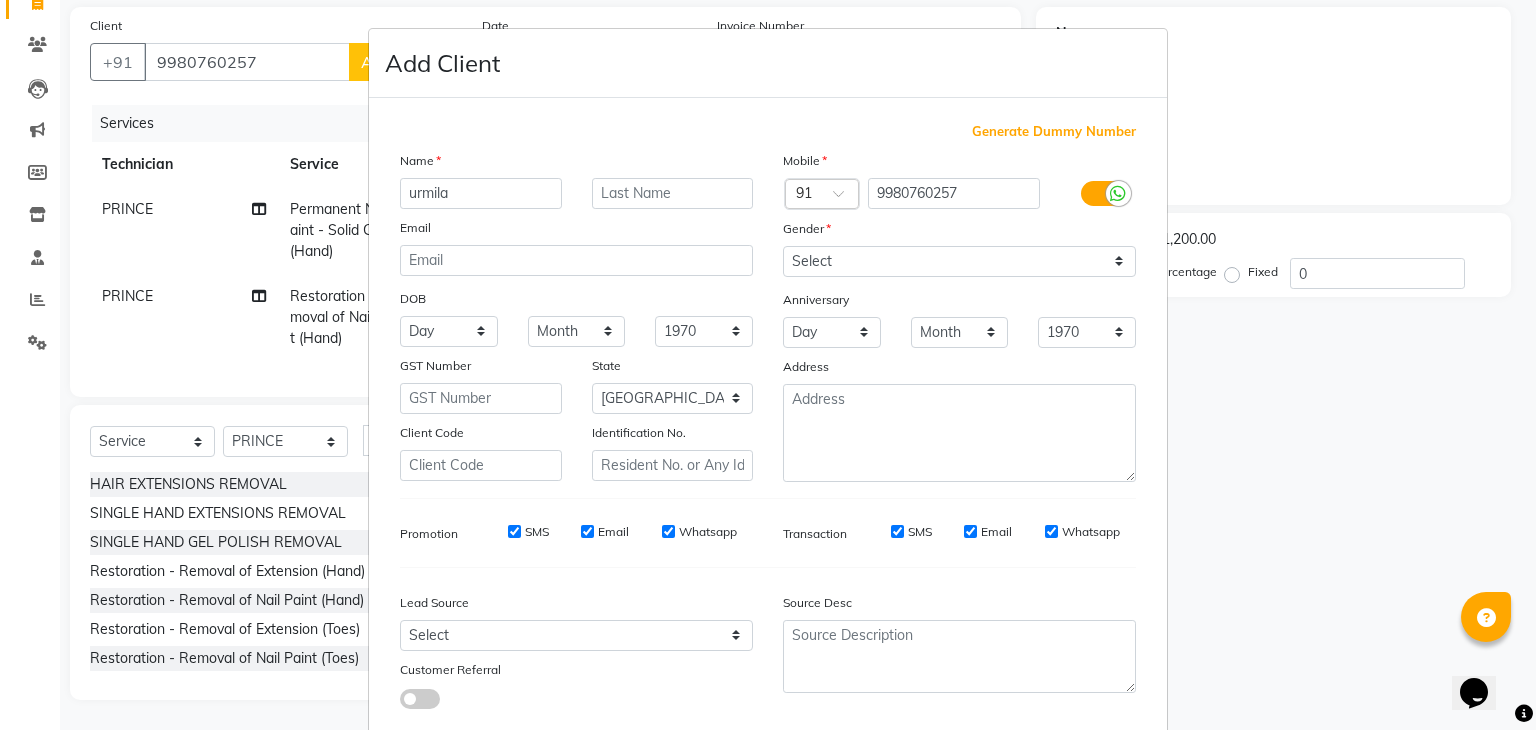 click on "Add Client Generate Dummy Number Name urmila Email DOB Day 01 02 03 04 05 06 07 08 09 10 11 12 13 14 15 16 17 18 19 20 21 22 23 24 25 26 27 28 29 30 31 Month January February March April May June July August September October November [DATE] 1941 1942 1943 1944 1945 1946 1947 1948 1949 1950 1951 1952 1953 1954 1955 1956 1957 1958 1959 1960 1961 1962 1963 1964 1965 1966 1967 1968 1969 1970 1971 1972 1973 1974 1975 1976 1977 1978 1979 1980 1981 1982 1983 1984 1985 1986 1987 1988 1989 1990 1991 1992 1993 1994 1995 1996 1997 1998 1999 2000 2001 2002 2003 2004 2005 2006 2007 2008 2009 2010 2011 2012 2013 2014 2015 2016 2017 2018 2019 2020 2021 2022 2023 2024 GST Number State Select [GEOGRAPHIC_DATA] [GEOGRAPHIC_DATA] [GEOGRAPHIC_DATA] [GEOGRAPHIC_DATA] [GEOGRAPHIC_DATA] [GEOGRAPHIC_DATA] [GEOGRAPHIC_DATA] [GEOGRAPHIC_DATA] and [GEOGRAPHIC_DATA] [GEOGRAPHIC_DATA] [GEOGRAPHIC_DATA] [GEOGRAPHIC_DATA] [GEOGRAPHIC_DATA] [GEOGRAPHIC_DATA] [GEOGRAPHIC_DATA] [GEOGRAPHIC_DATA] [GEOGRAPHIC_DATA] [GEOGRAPHIC_DATA] [GEOGRAPHIC_DATA] [GEOGRAPHIC_DATA] [GEOGRAPHIC_DATA] [GEOGRAPHIC_DATA] [GEOGRAPHIC_DATA] [GEOGRAPHIC_DATA] [GEOGRAPHIC_DATA] [GEOGRAPHIC_DATA] [GEOGRAPHIC_DATA] [GEOGRAPHIC_DATA] [GEOGRAPHIC_DATA] [GEOGRAPHIC_DATA]" at bounding box center (768, 365) 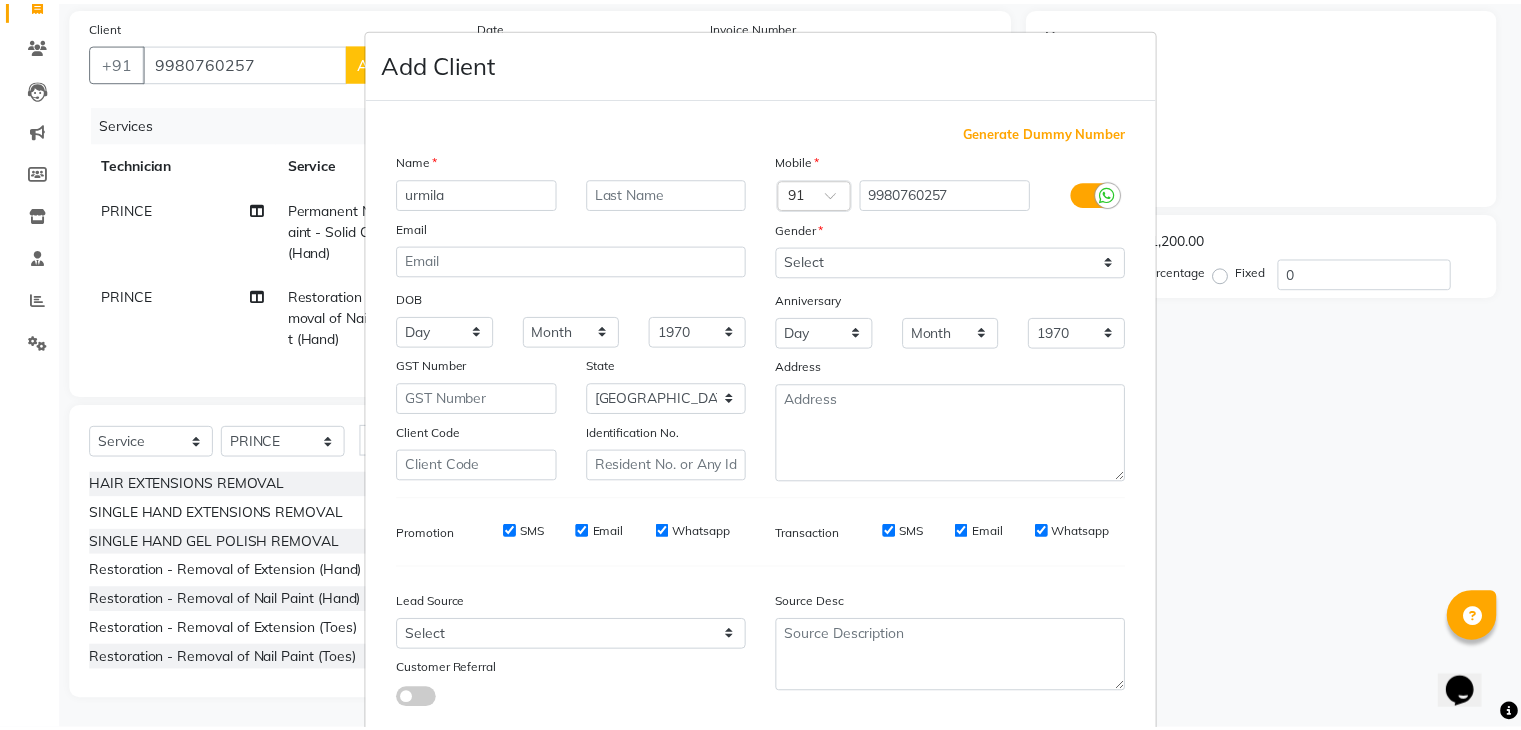 scroll, scrollTop: 127, scrollLeft: 0, axis: vertical 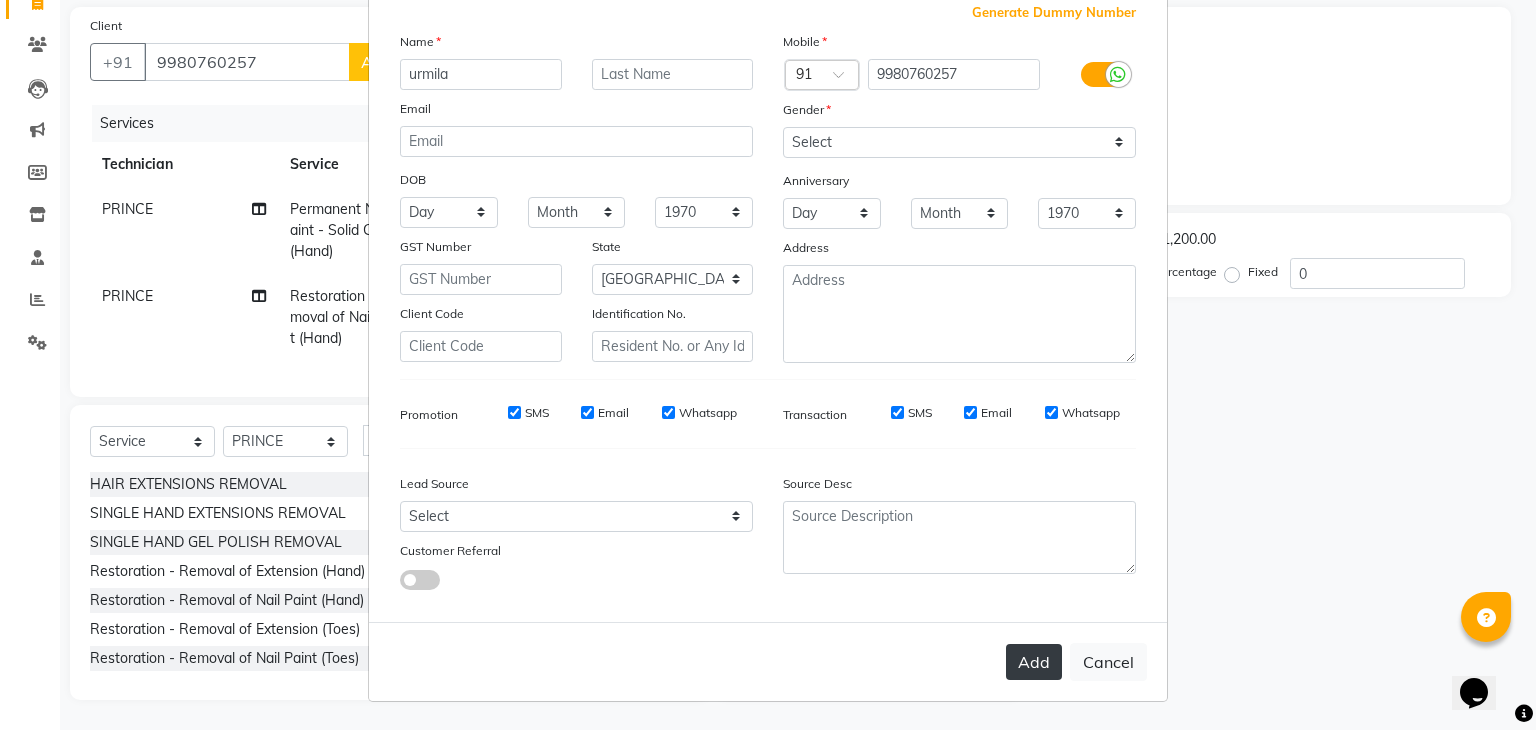 click on "Add" at bounding box center (1034, 662) 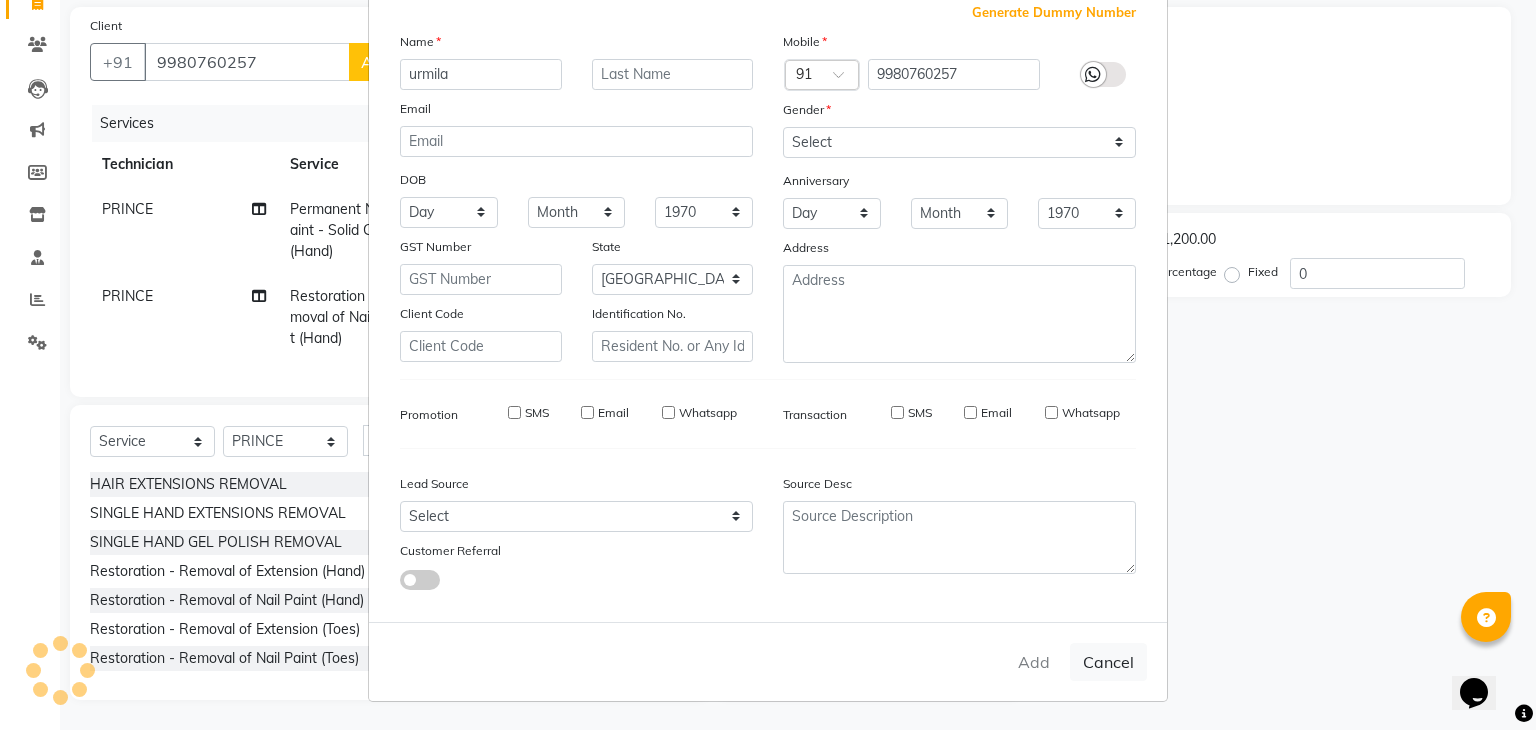 type on "99******57" 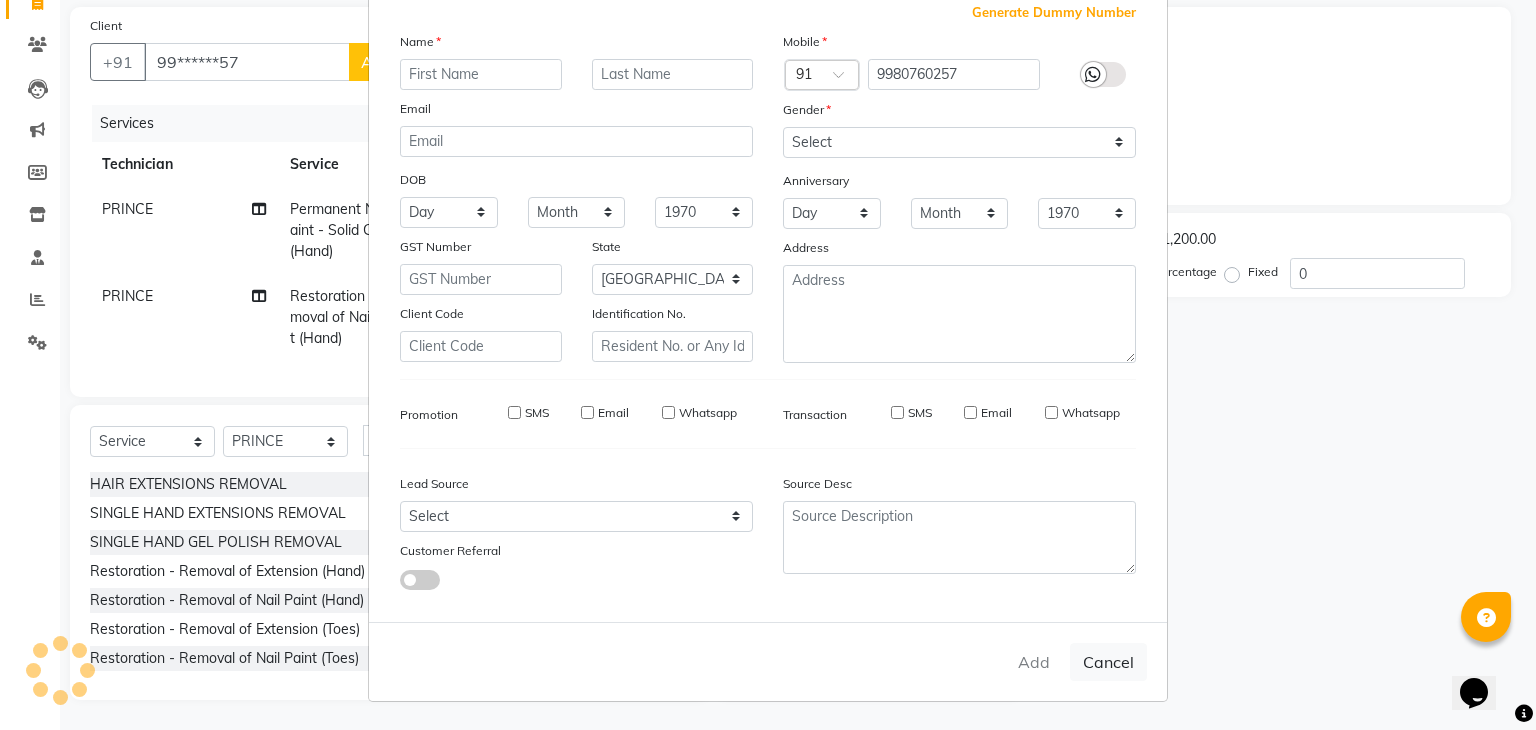 select 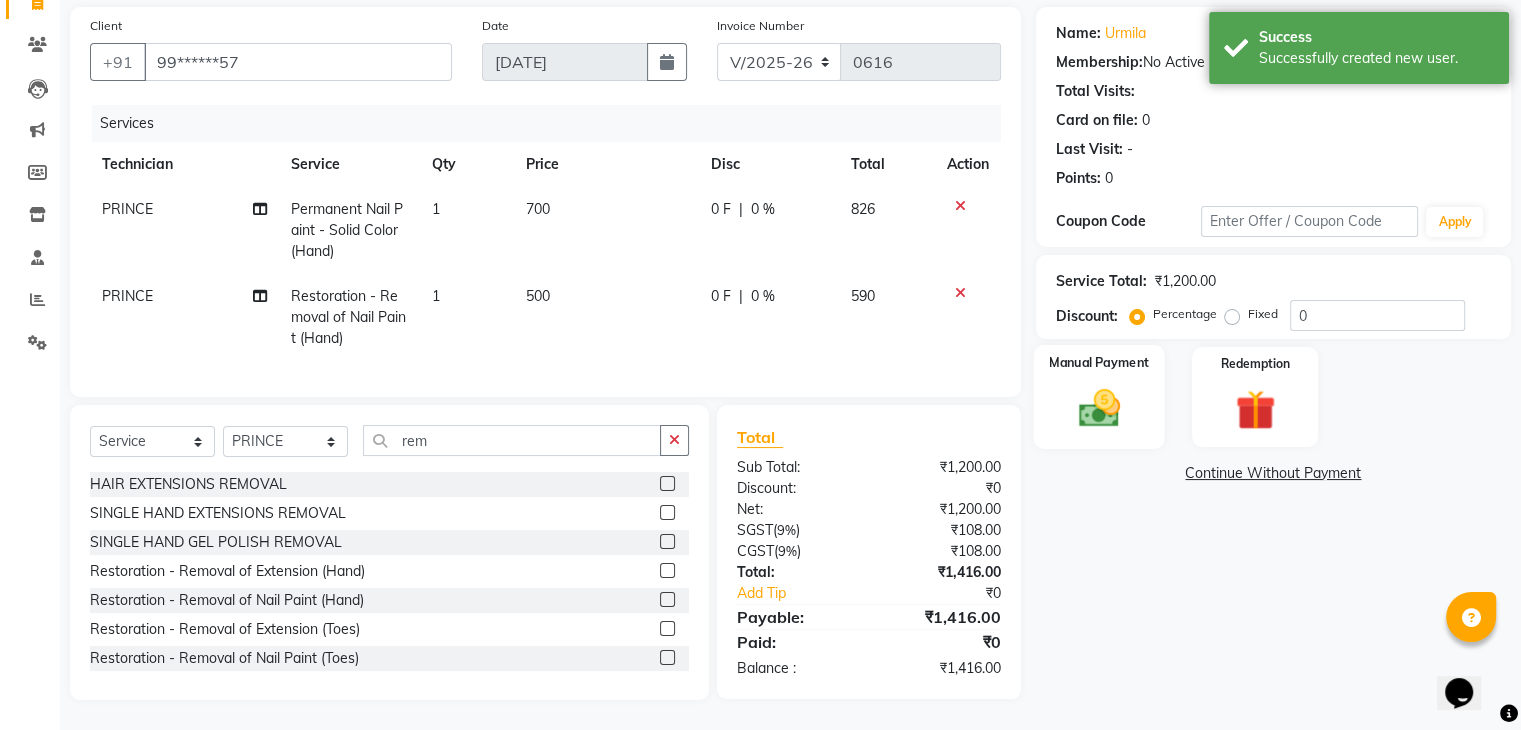 drag, startPoint x: 1148, startPoint y: 381, endPoint x: 1141, endPoint y: 405, distance: 25 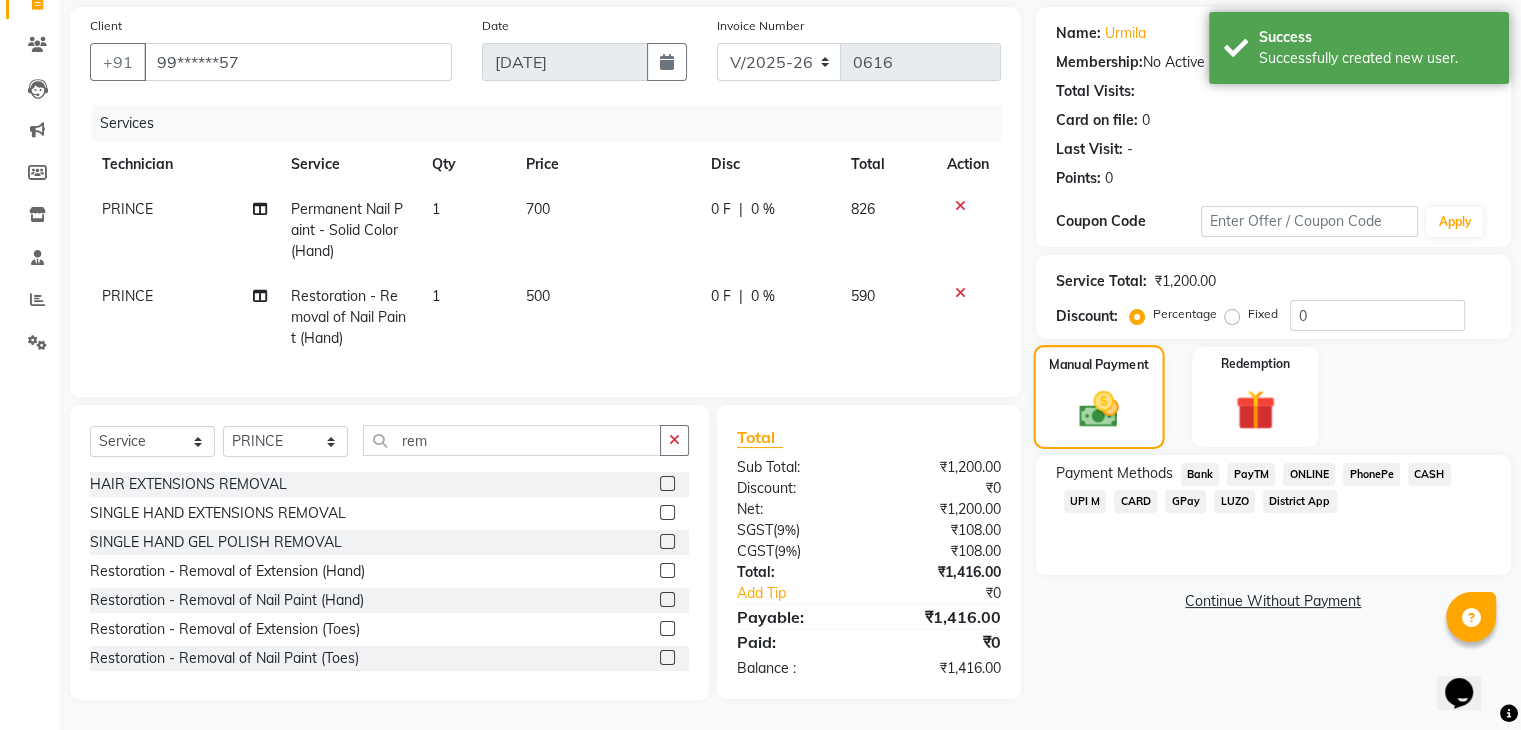 click on "Manual Payment" 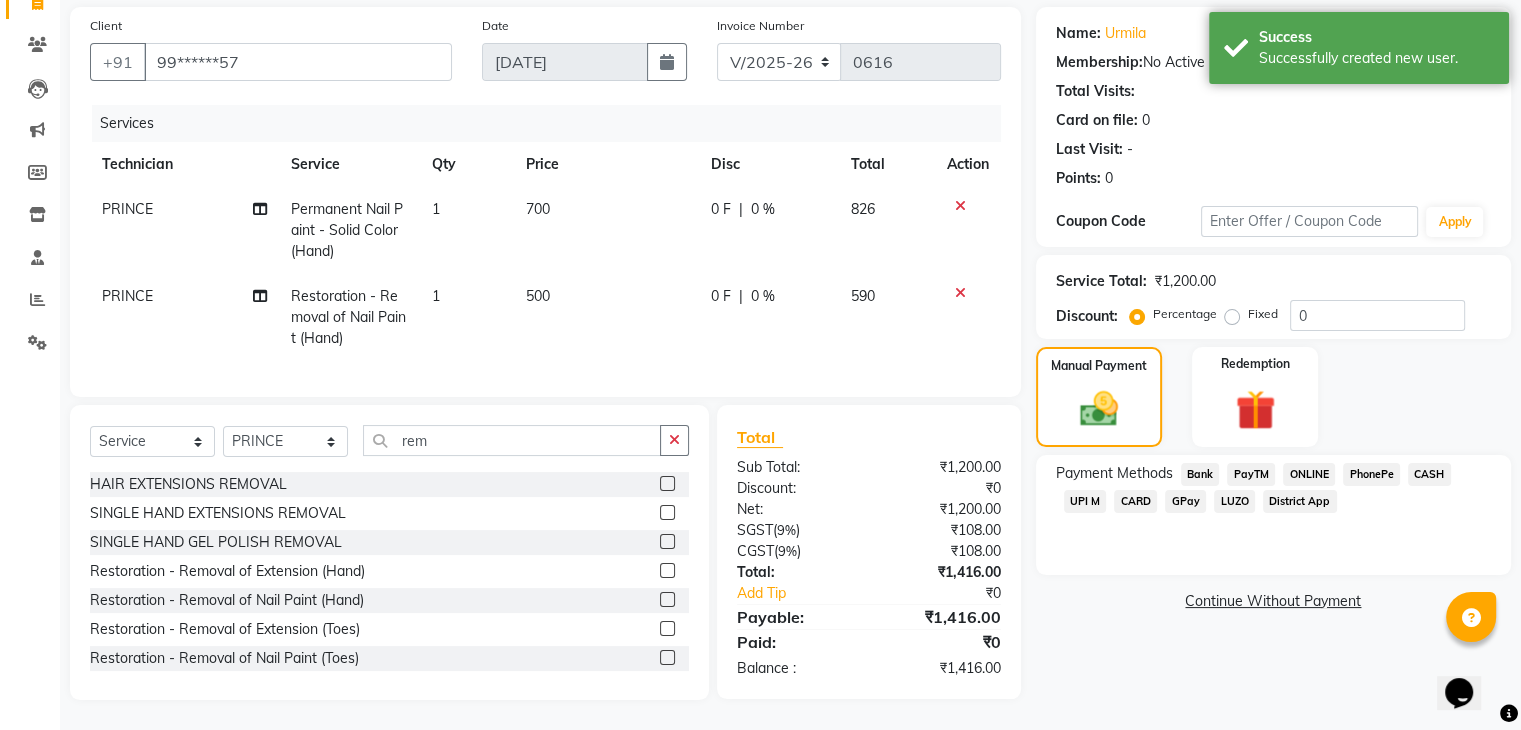 click on "ONLINE" 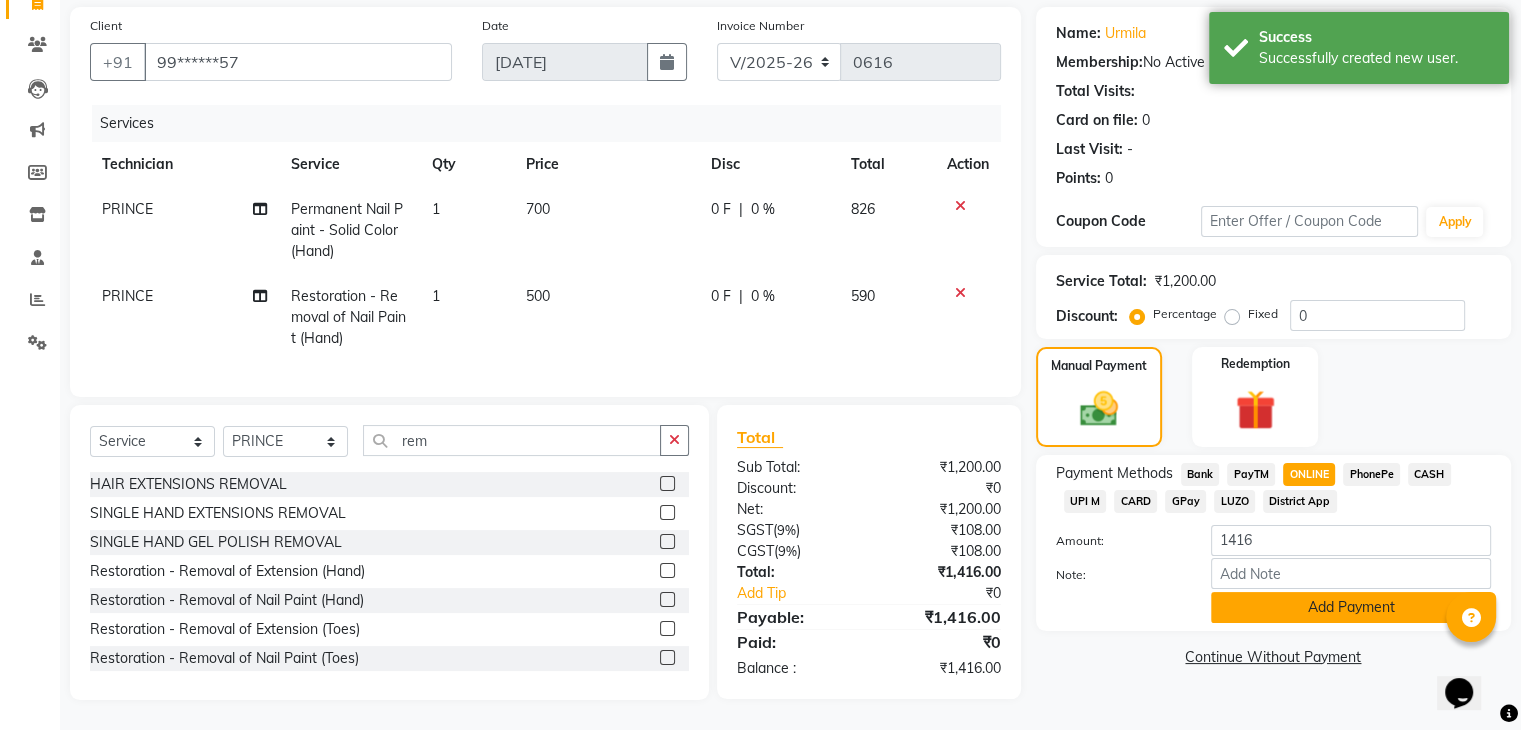 click on "Add Payment" 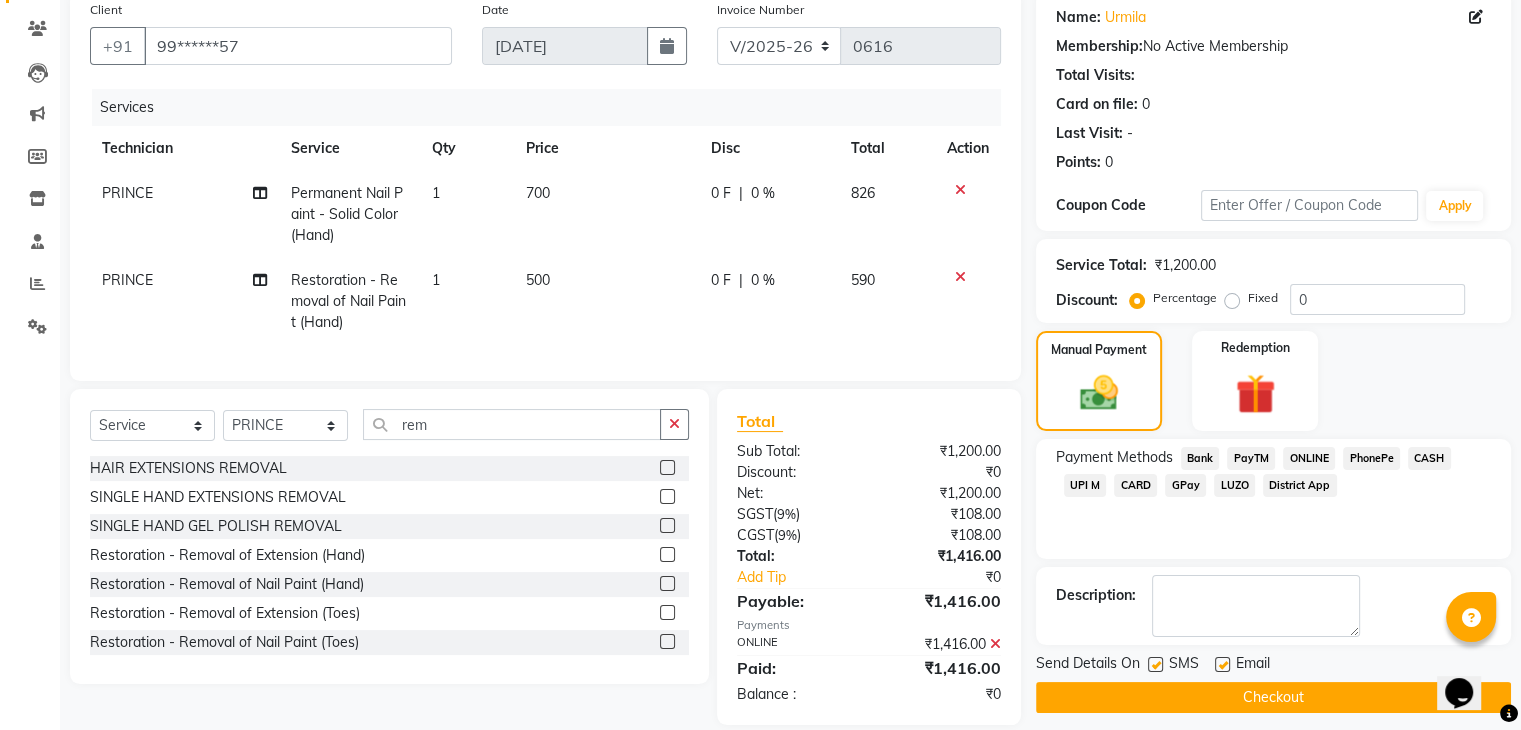 click on "Checkout" 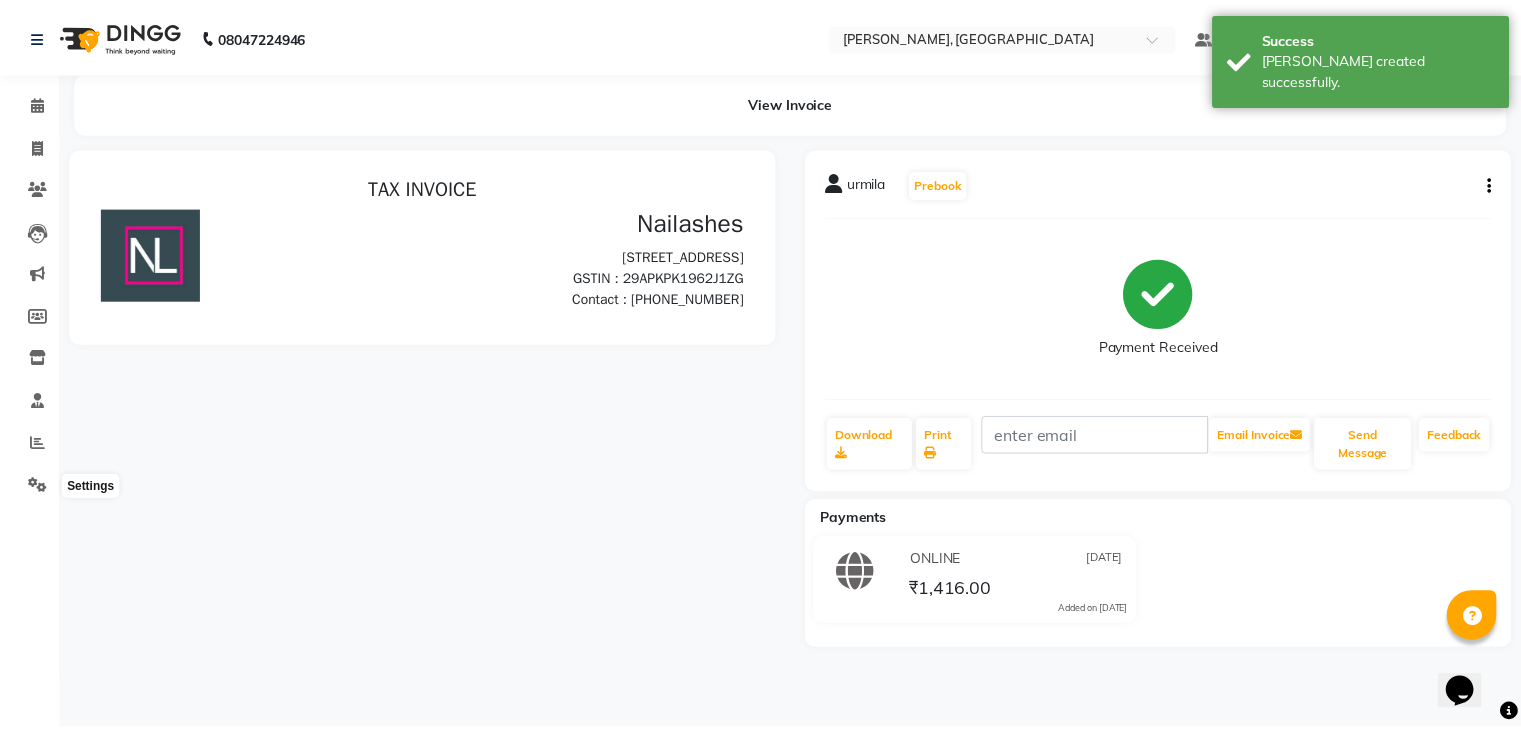 scroll, scrollTop: 0, scrollLeft: 0, axis: both 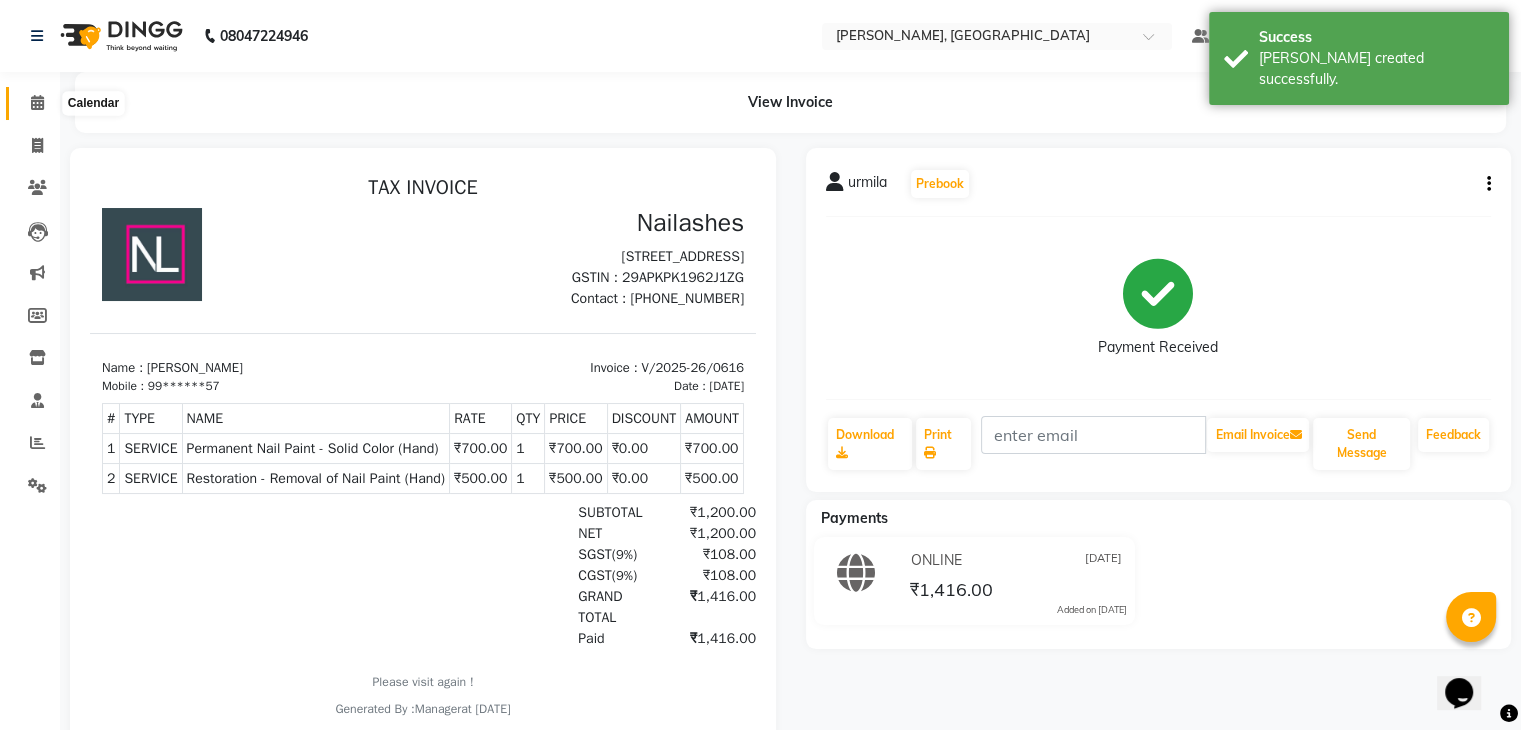 click 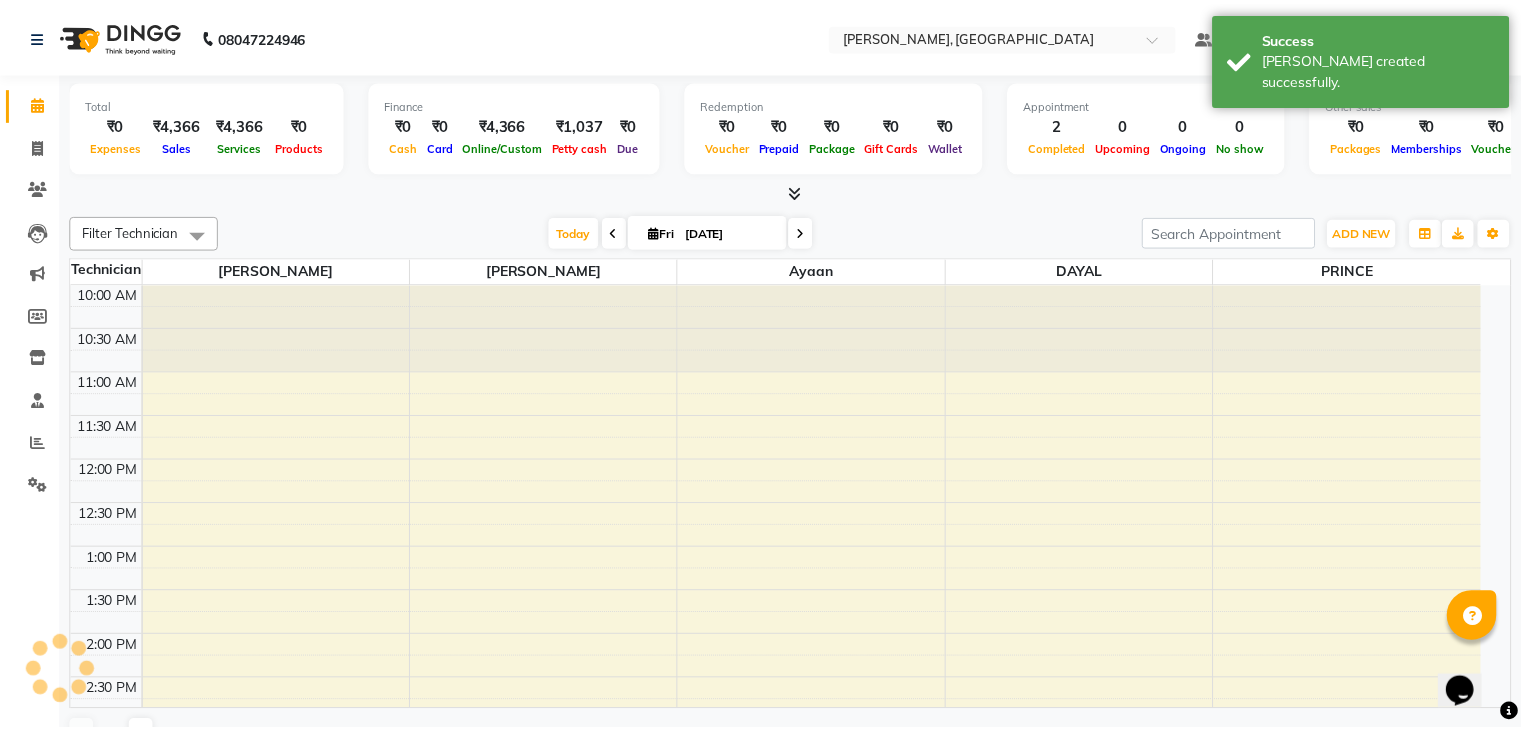 scroll, scrollTop: 0, scrollLeft: 0, axis: both 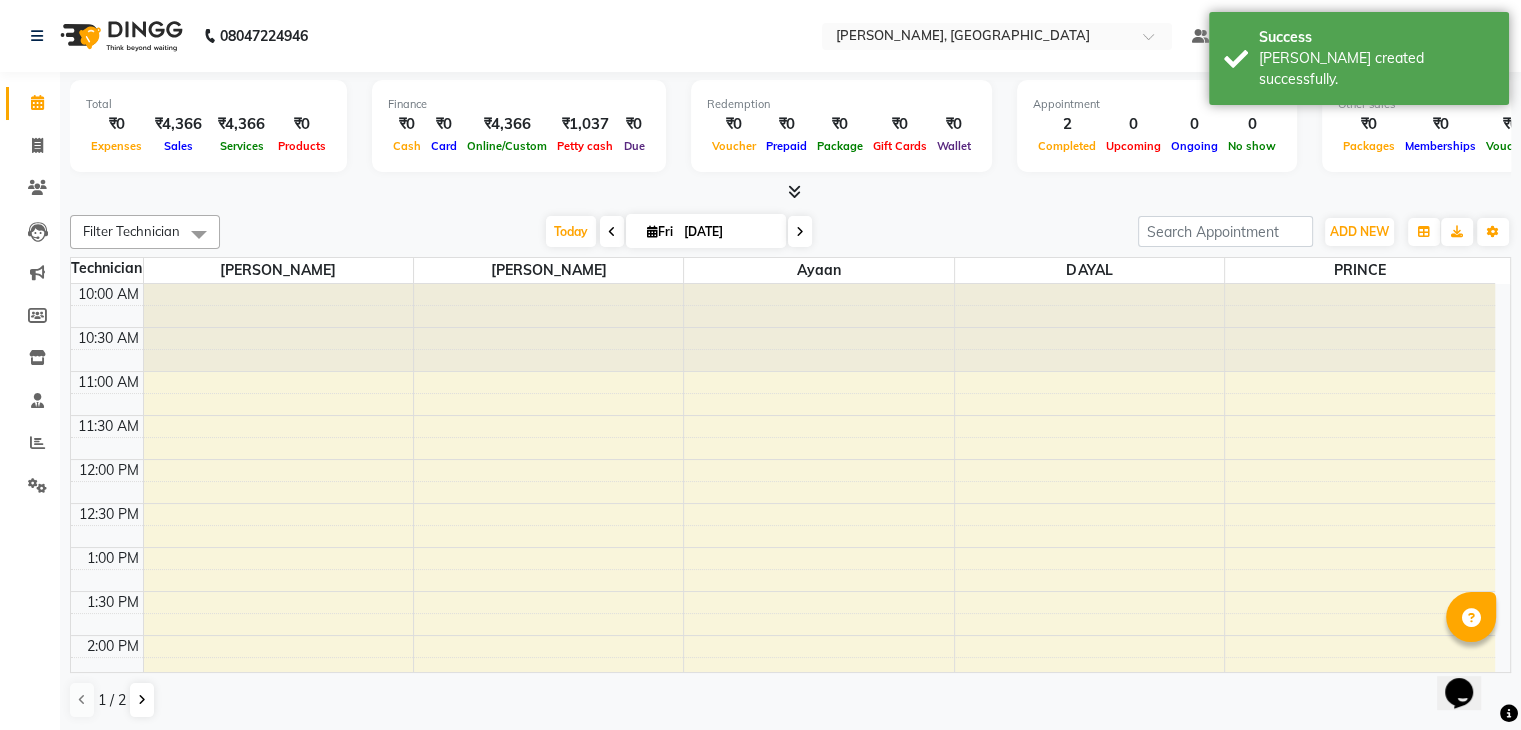 click at bounding box center (794, 191) 